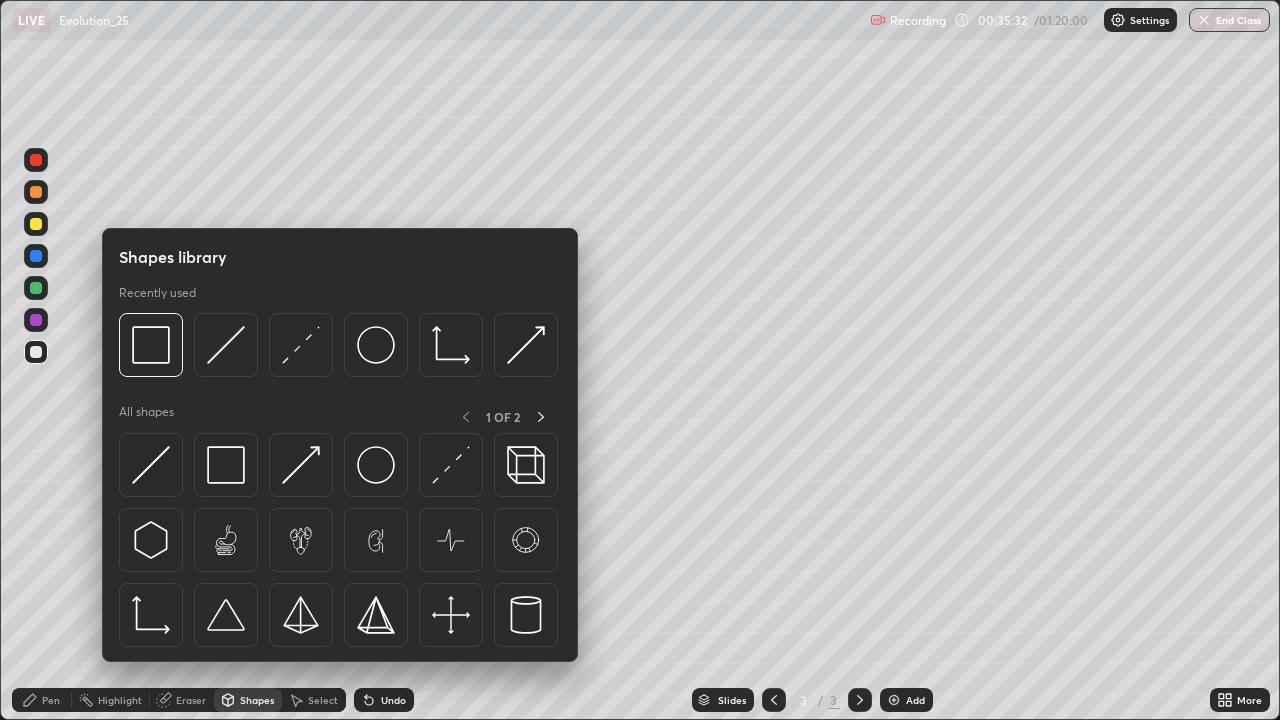 scroll, scrollTop: 0, scrollLeft: 0, axis: both 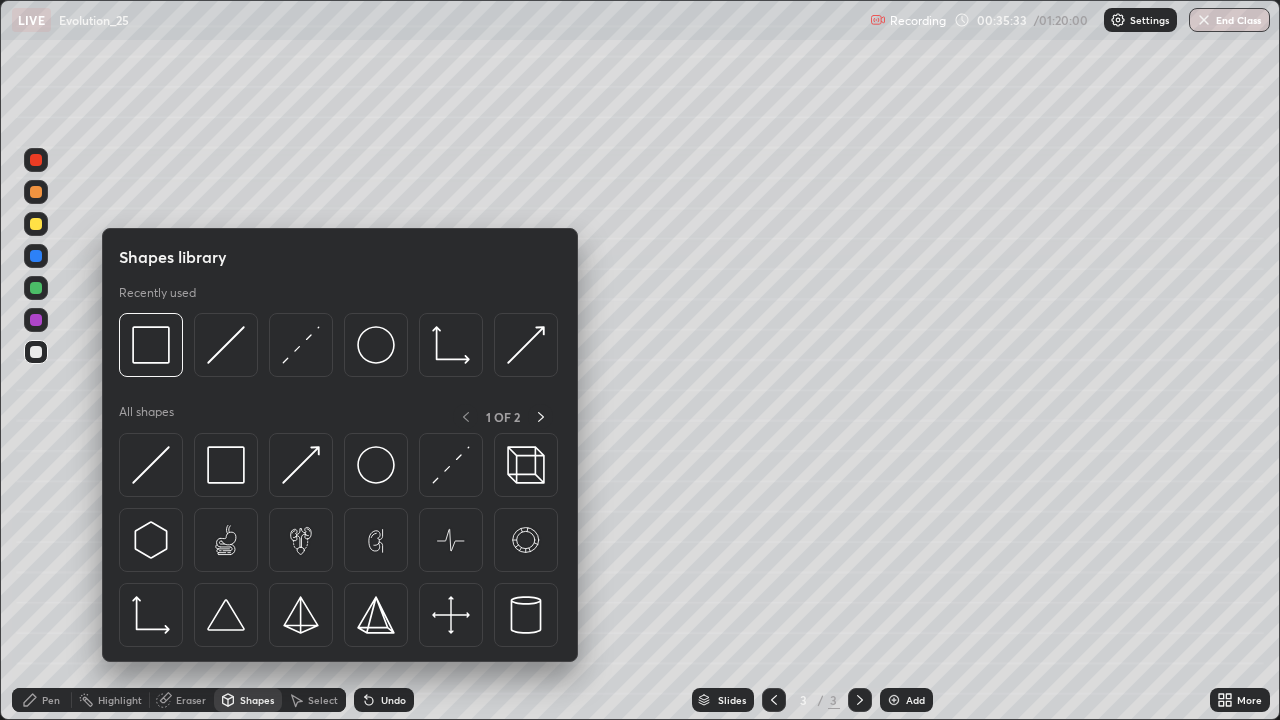 click at bounding box center (226, 465) 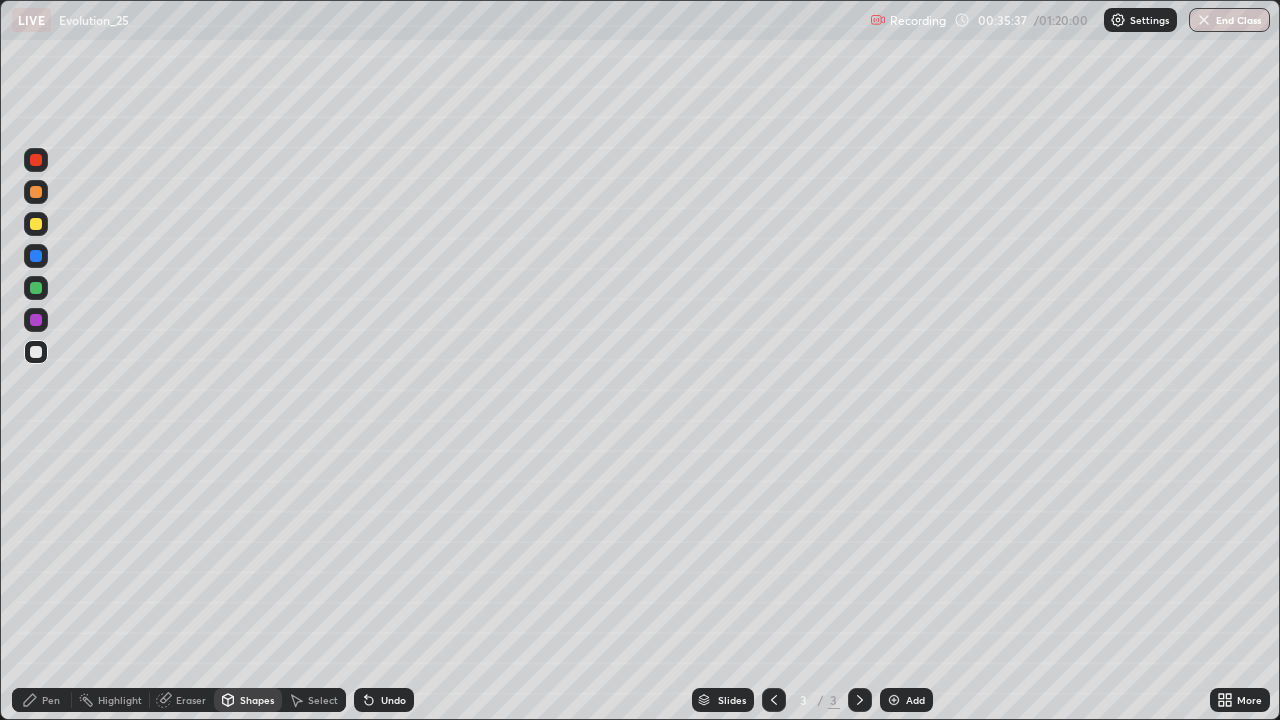 click on "Pen" at bounding box center [51, 700] 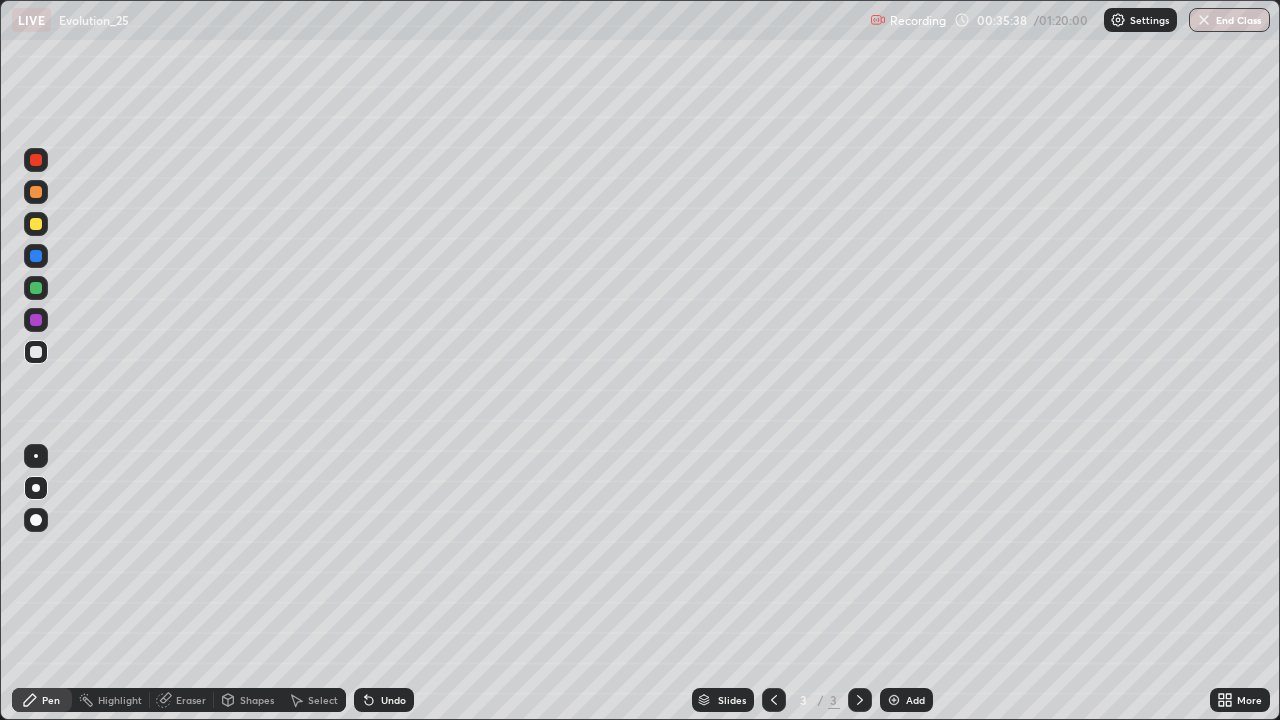 click at bounding box center (36, 288) 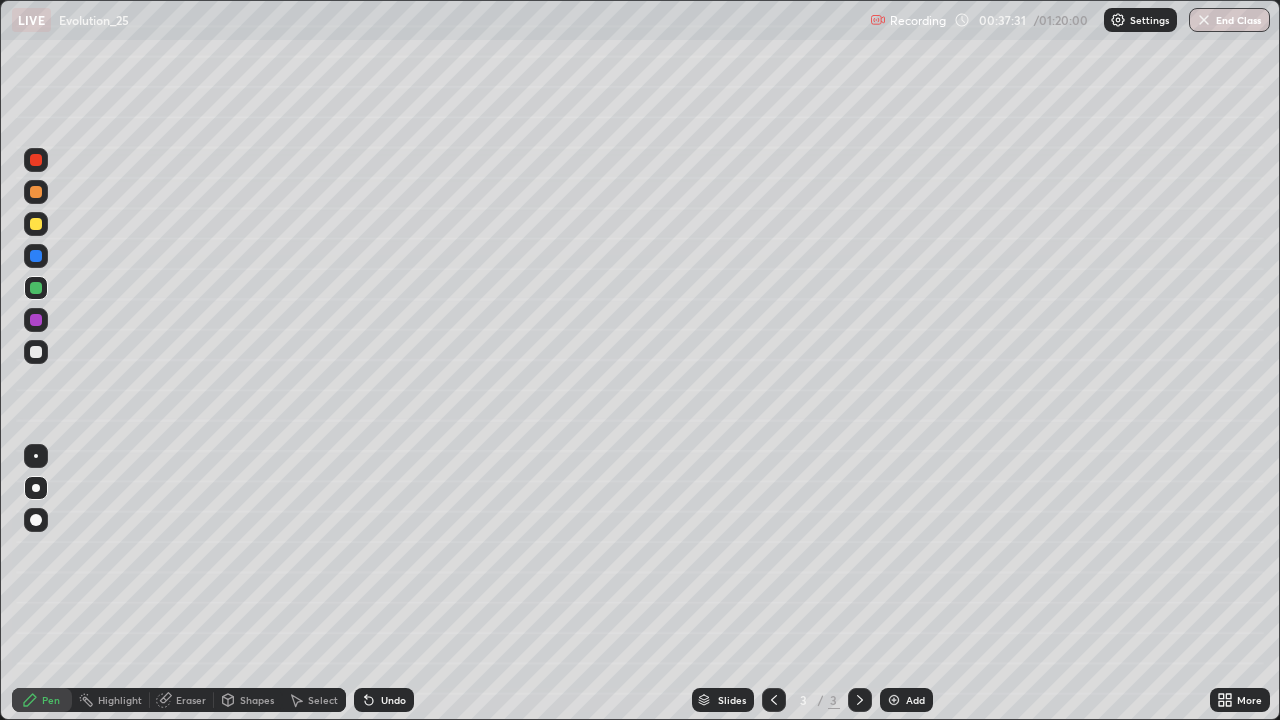 click 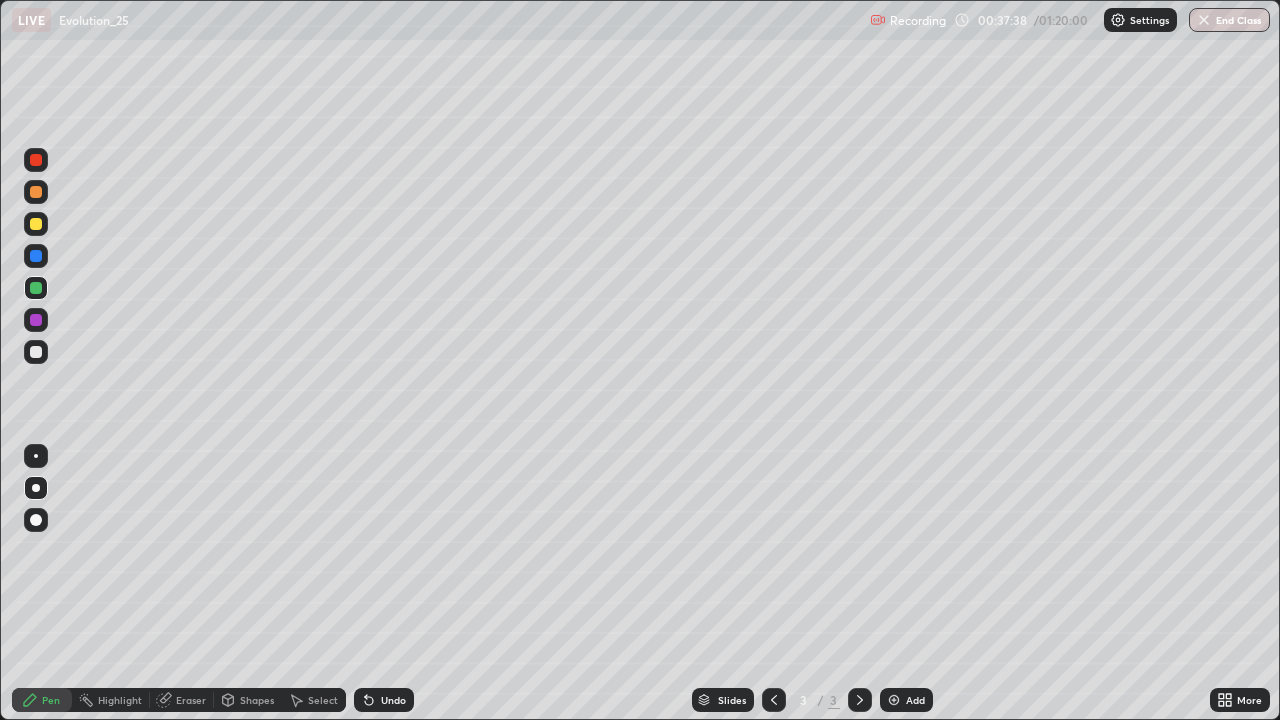 click 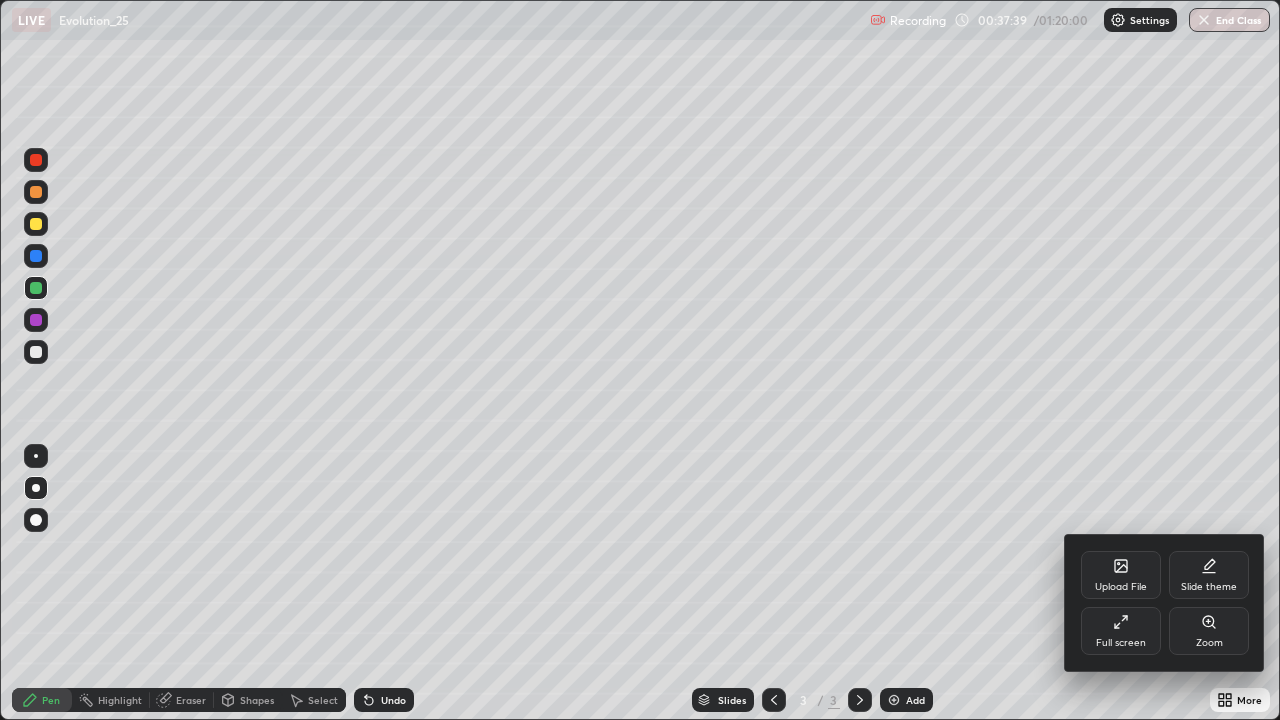 click on "Upload File" at bounding box center [1121, 575] 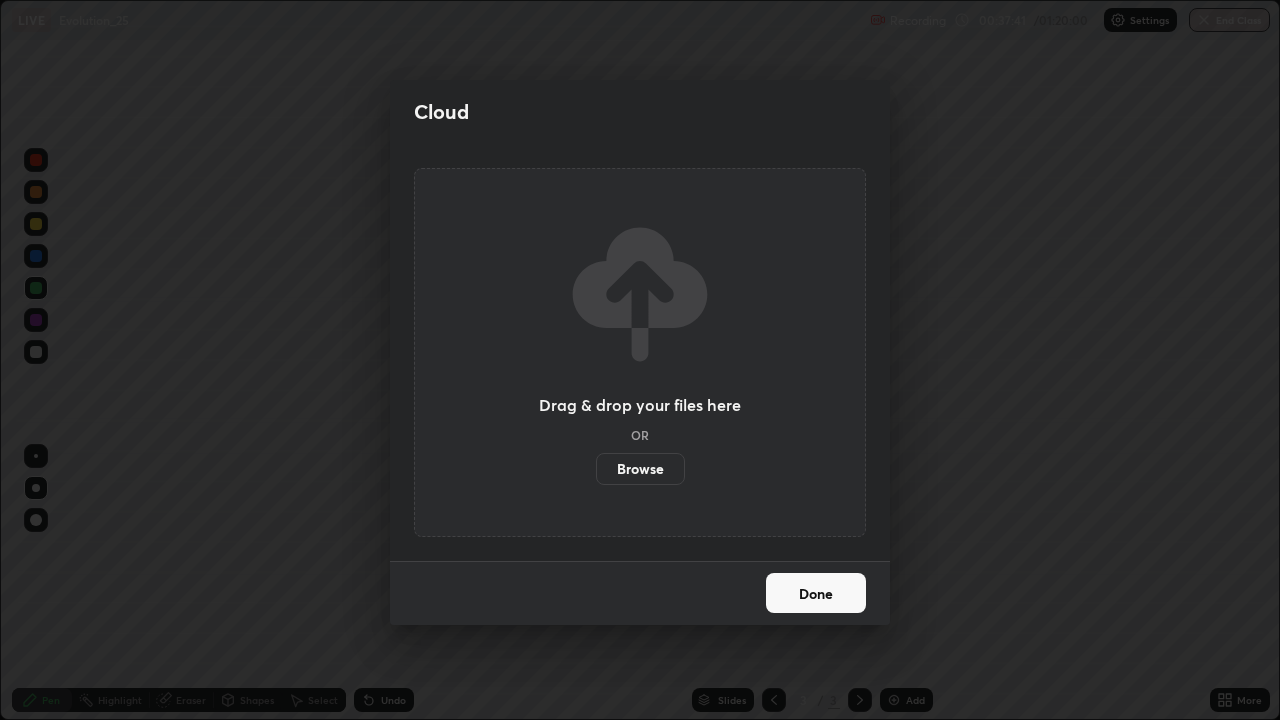 click on "Browse" at bounding box center [640, 469] 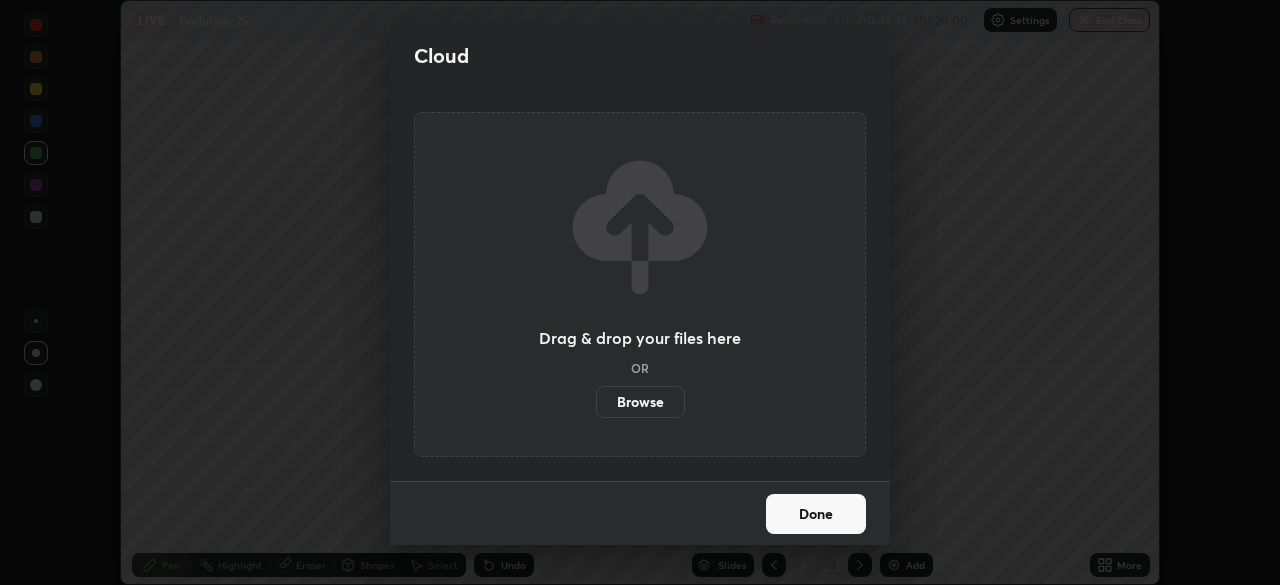 scroll, scrollTop: 585, scrollLeft: 1280, axis: both 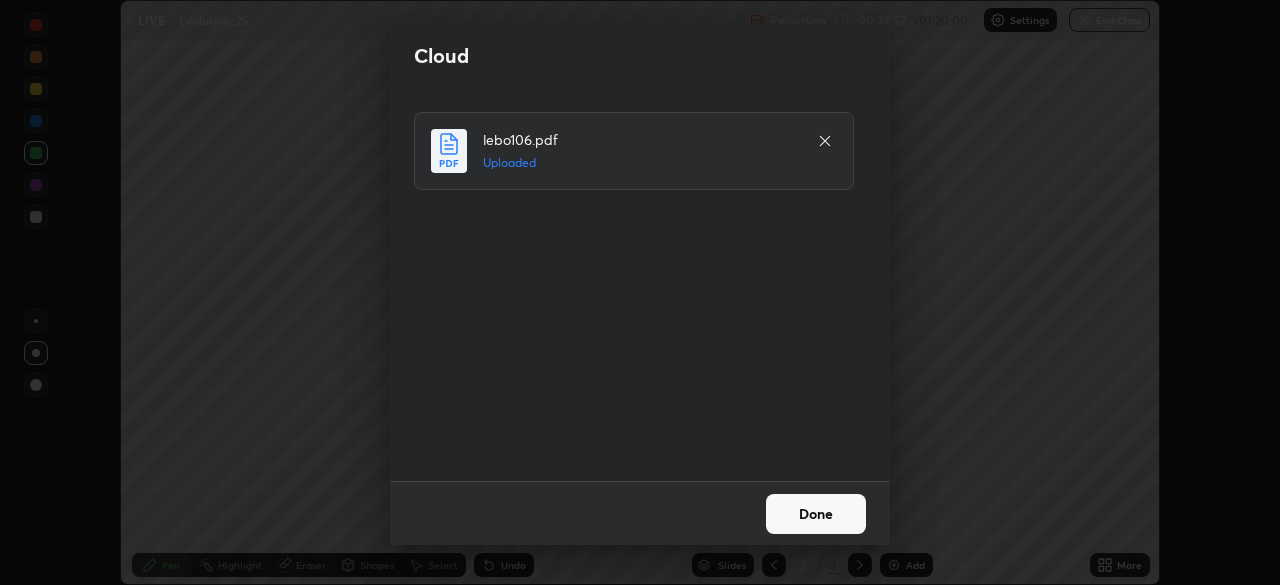 click on "Done" at bounding box center (816, 514) 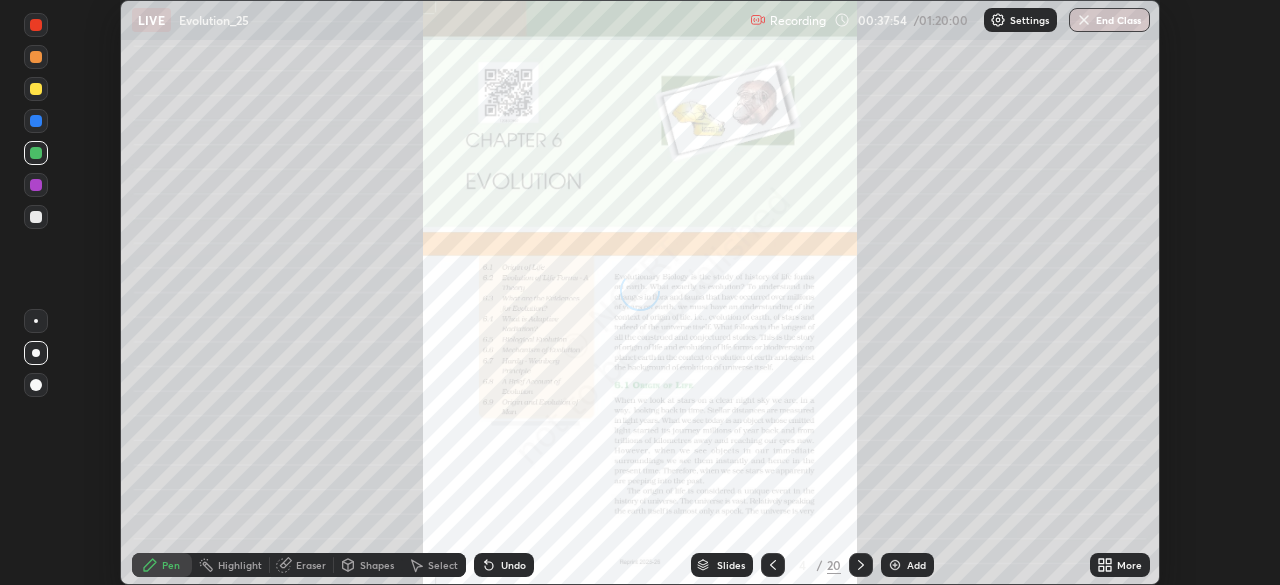 click on "More" at bounding box center [1129, 565] 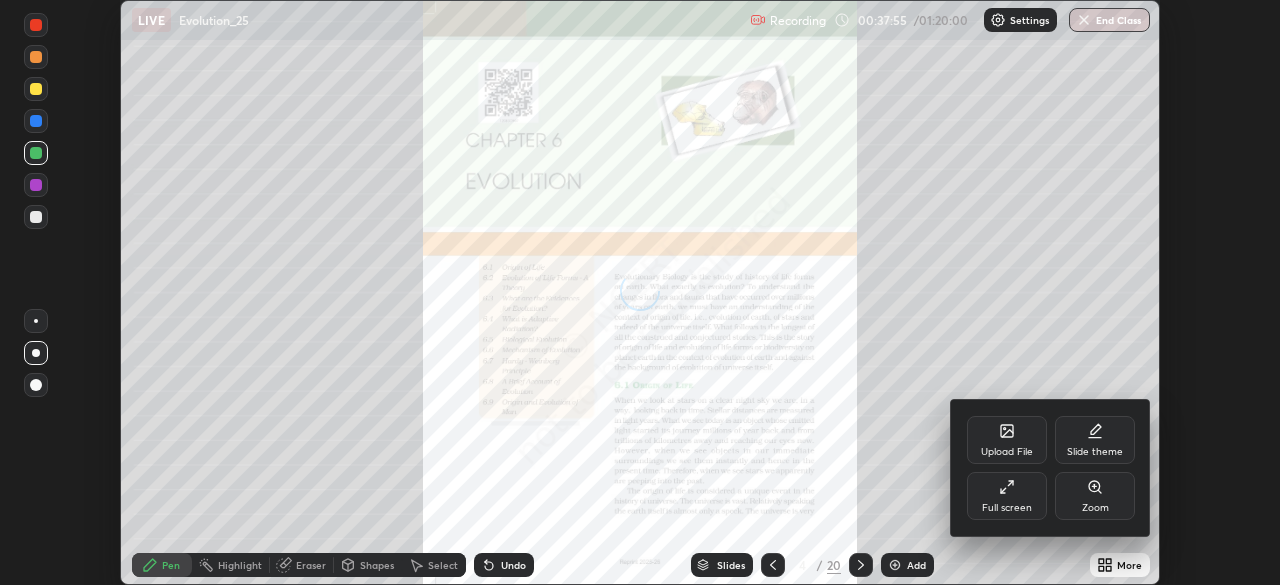 click 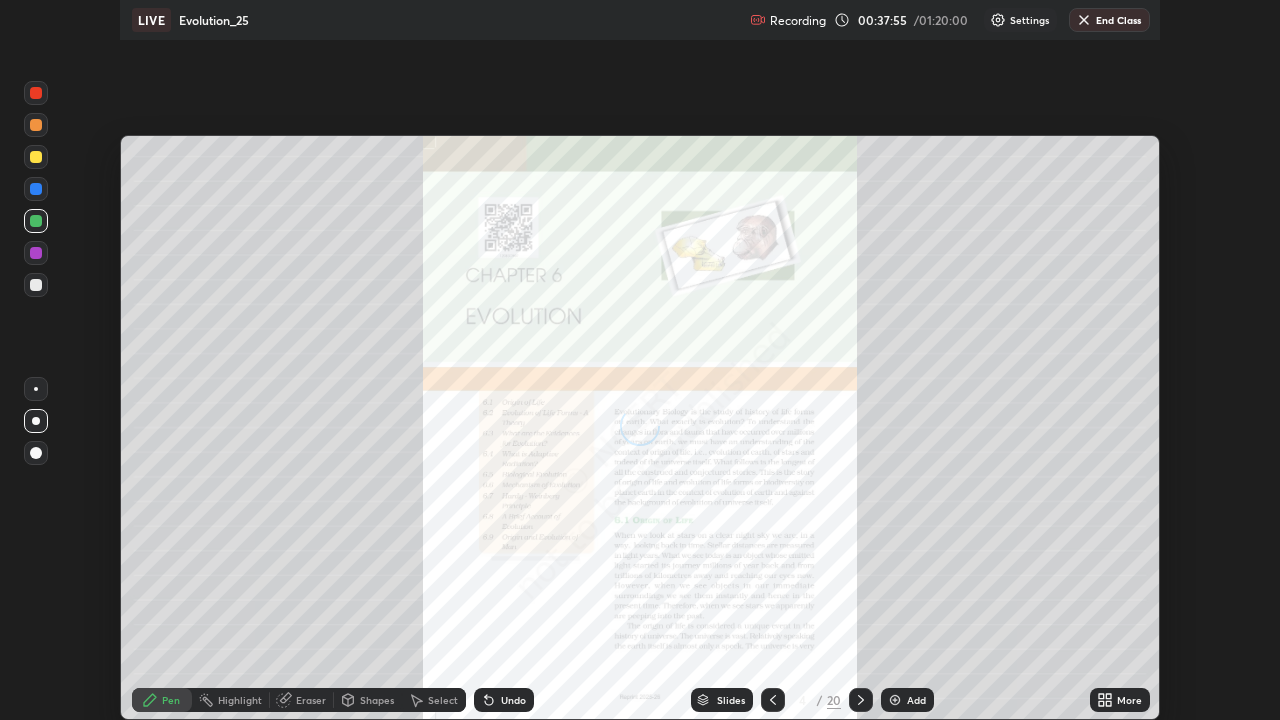 scroll, scrollTop: 99280, scrollLeft: 98720, axis: both 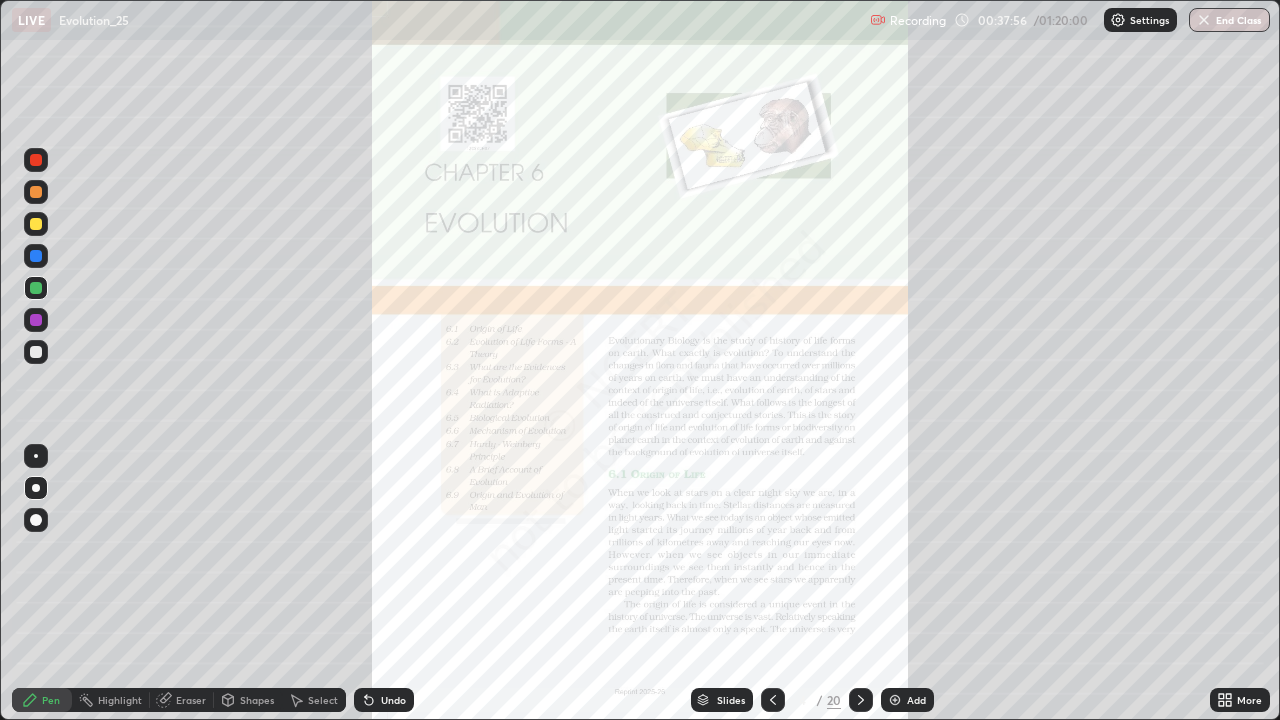 click on "Slides" at bounding box center [731, 700] 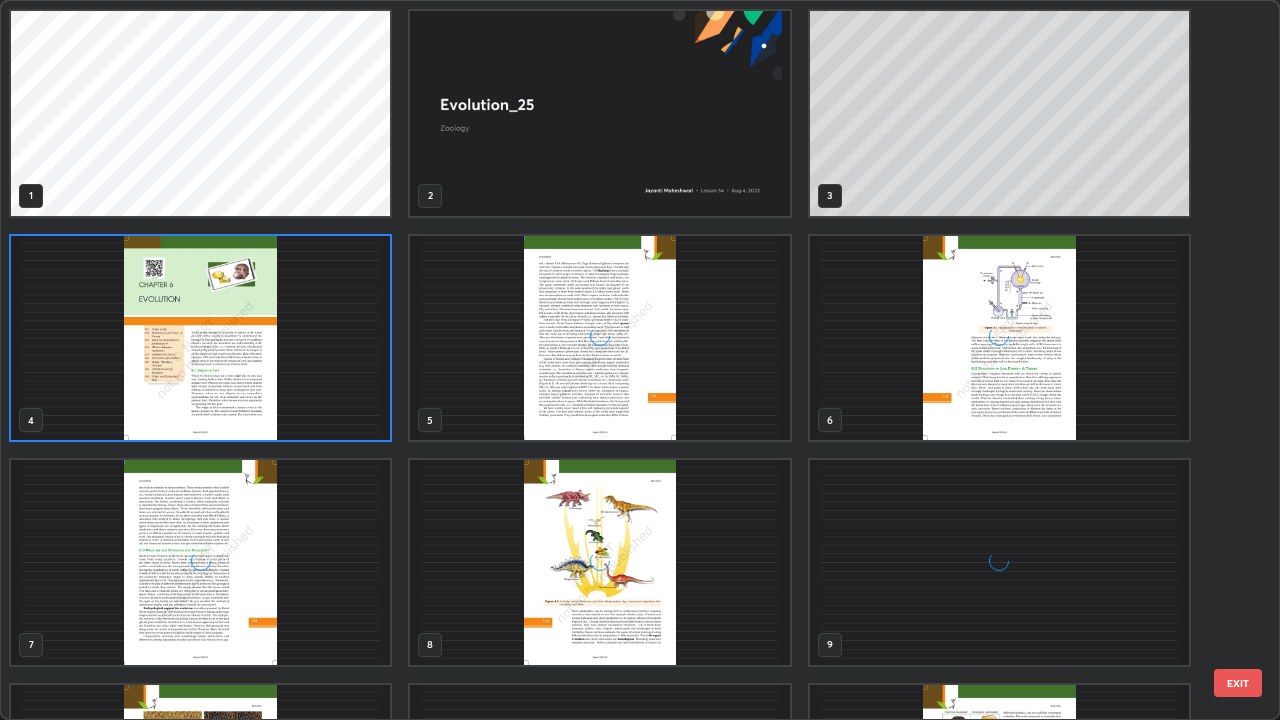 scroll, scrollTop: 7, scrollLeft: 11, axis: both 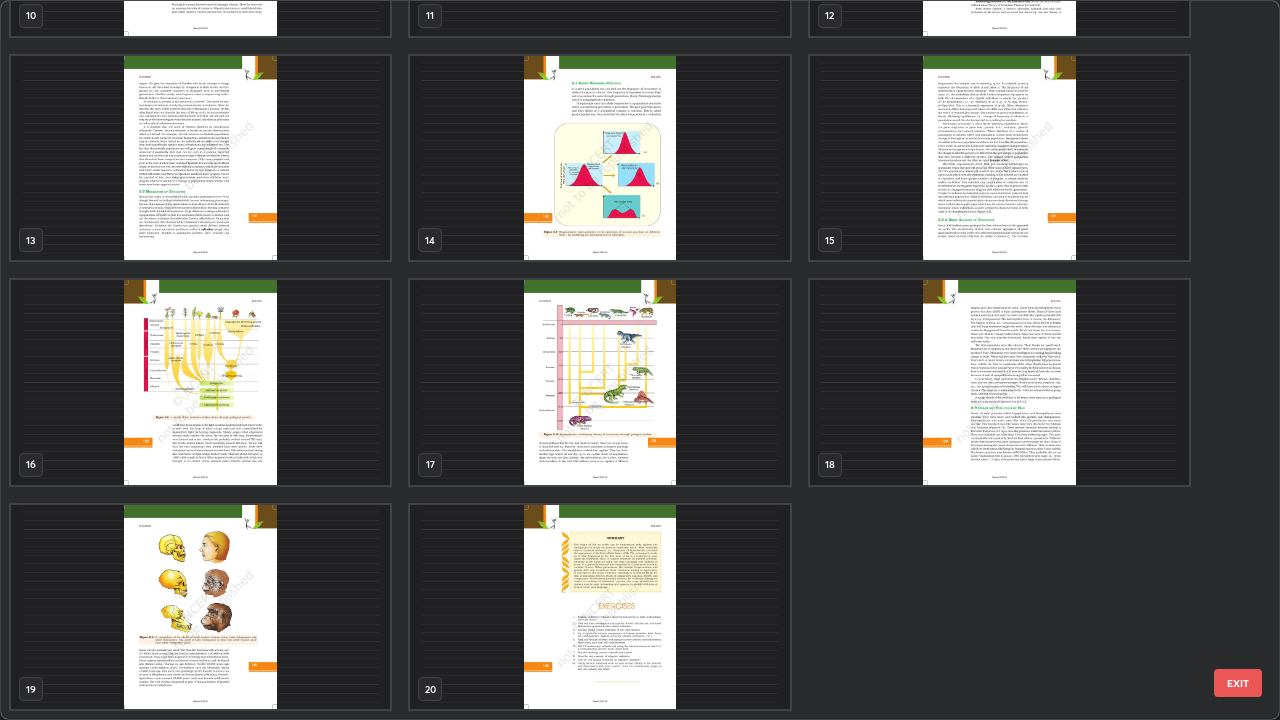 click at bounding box center (599, 382) 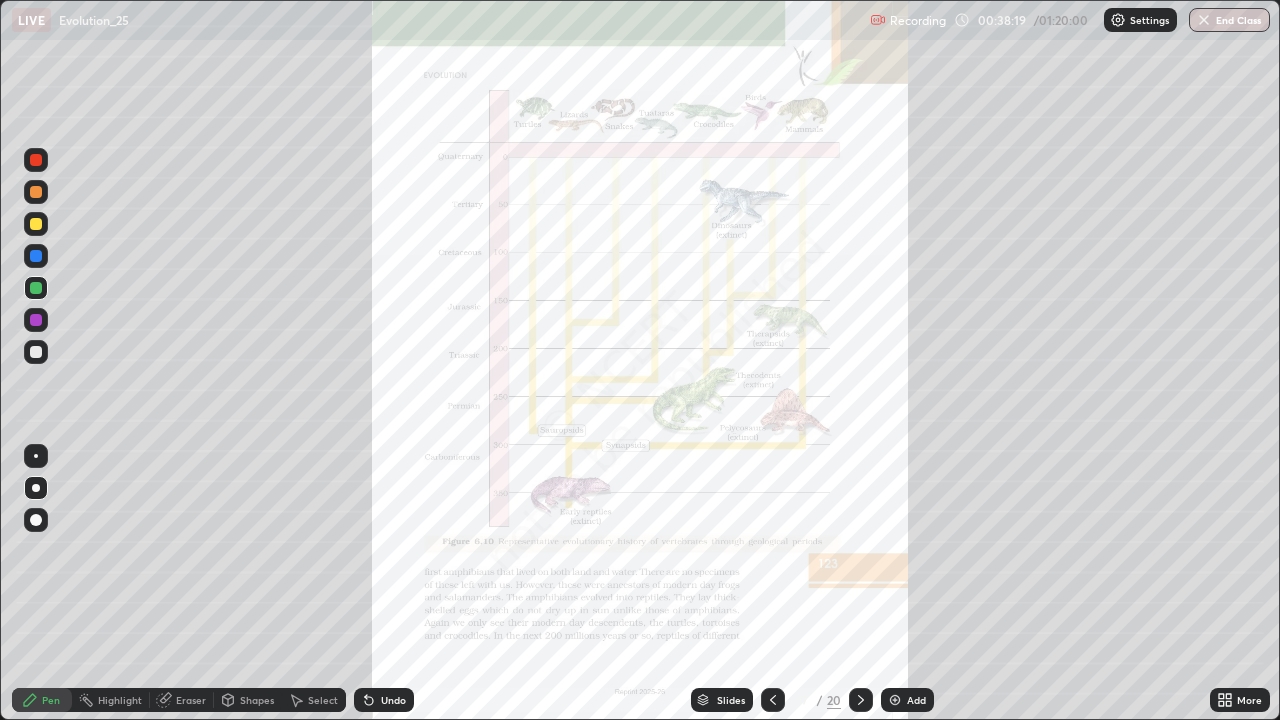 click 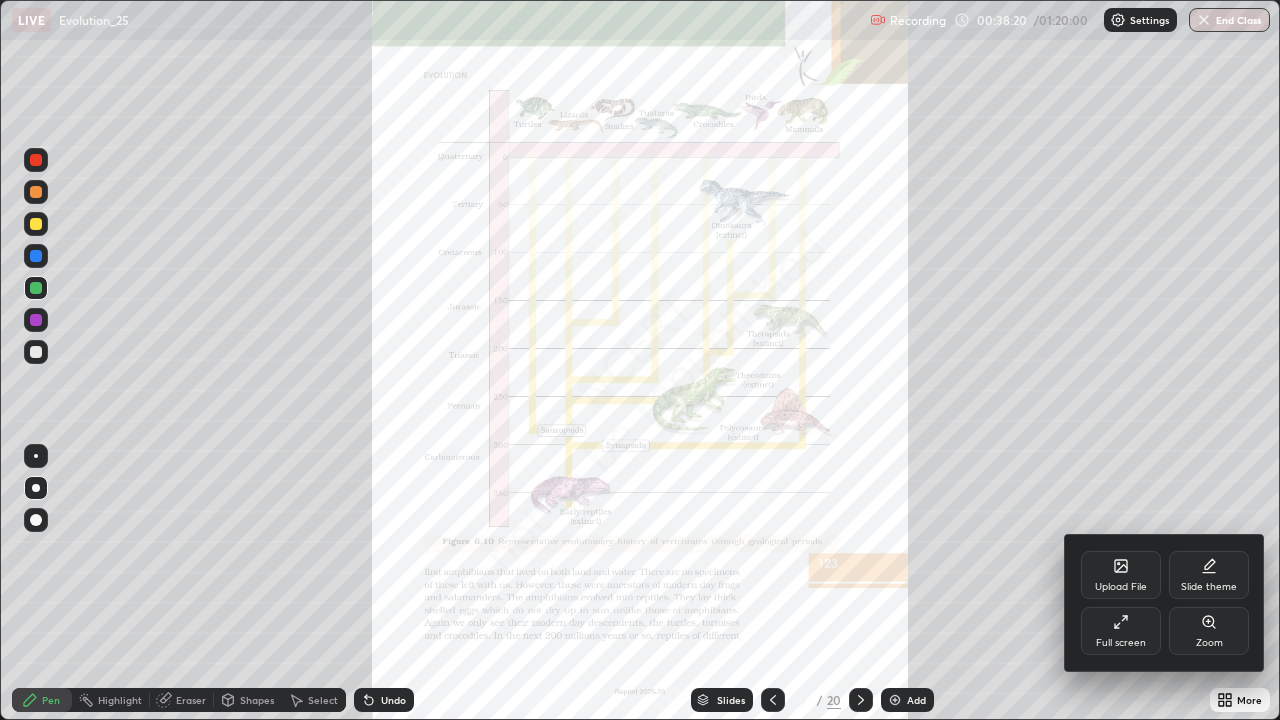 click on "Zoom" at bounding box center [1209, 631] 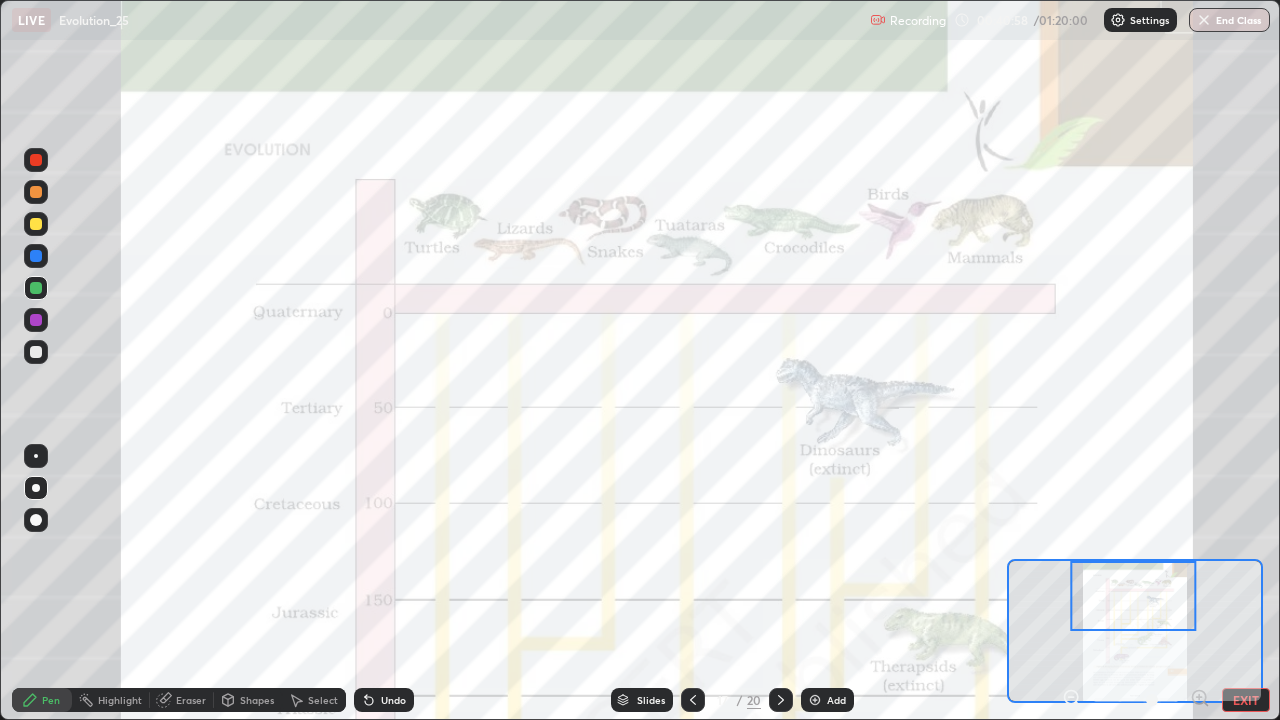 click at bounding box center (36, 320) 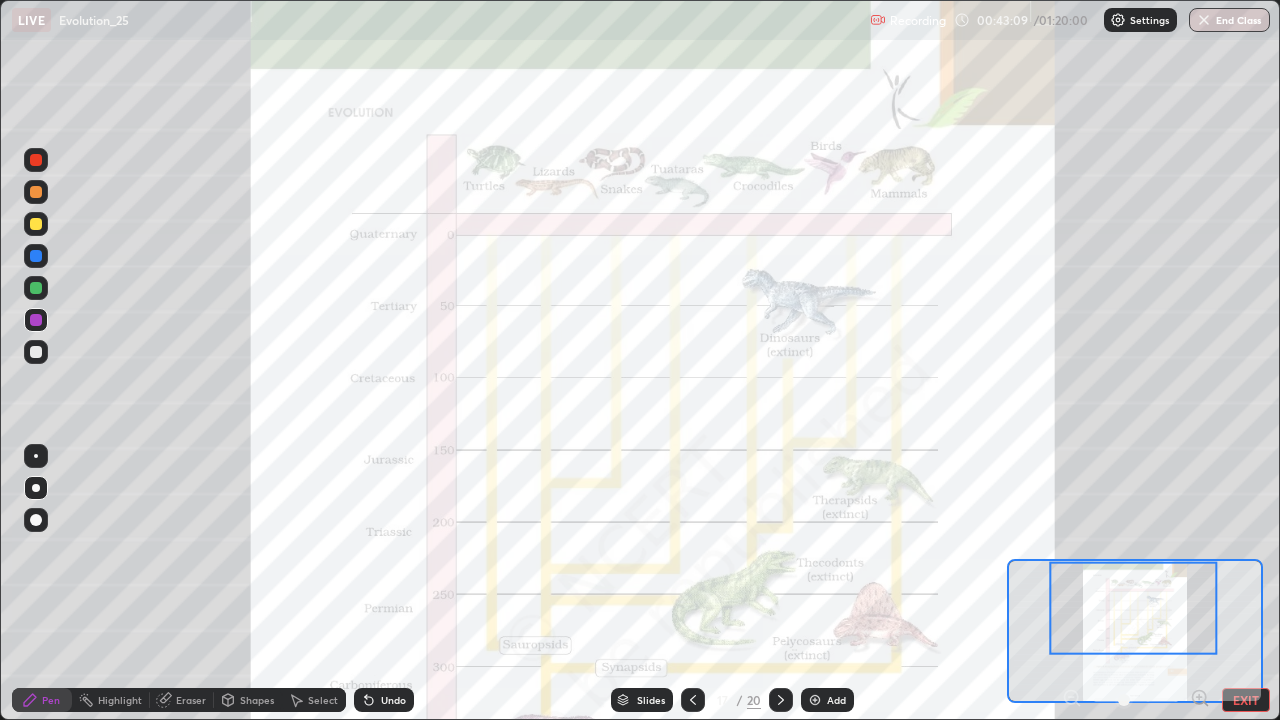 click on "Add" at bounding box center [836, 700] 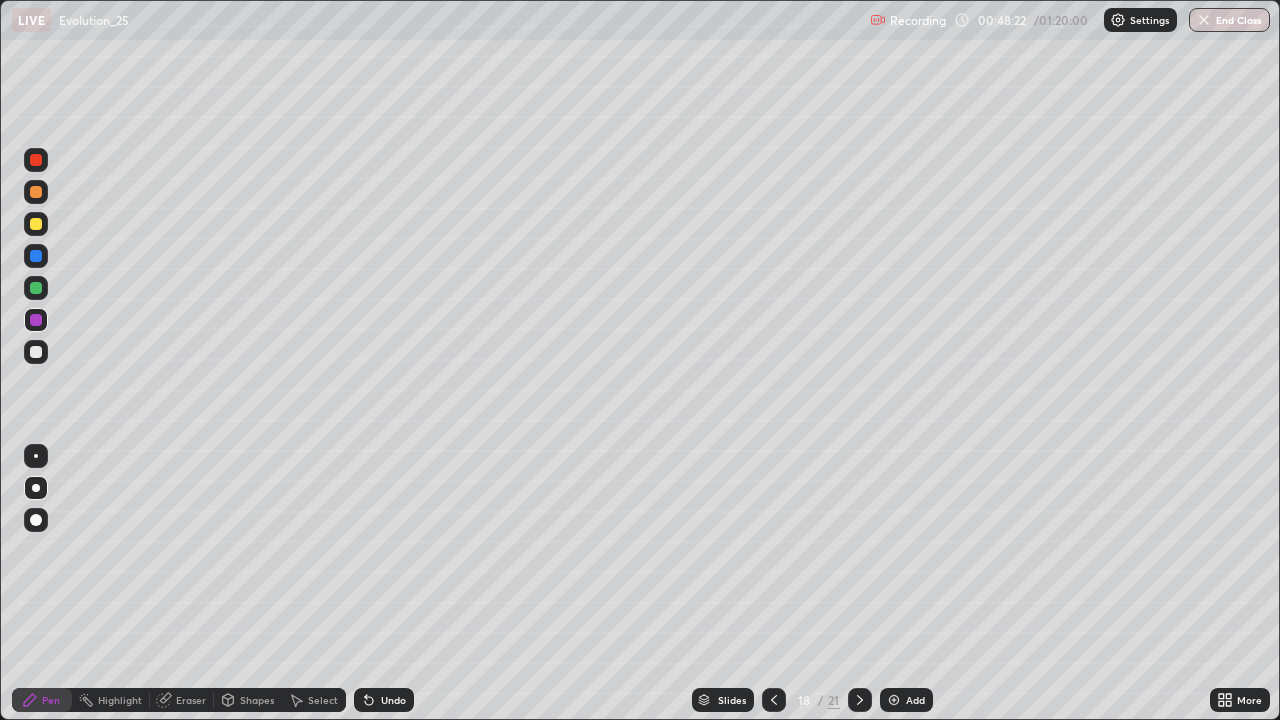click 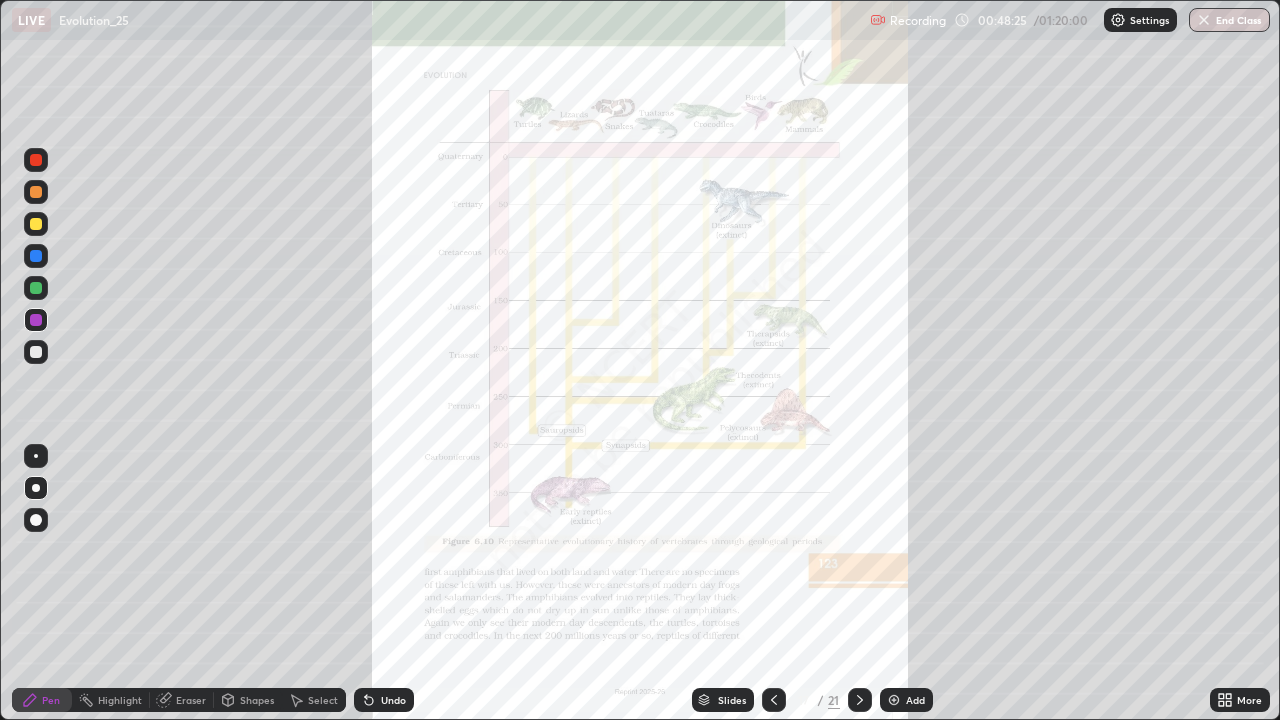 click on "Eraser" at bounding box center (191, 700) 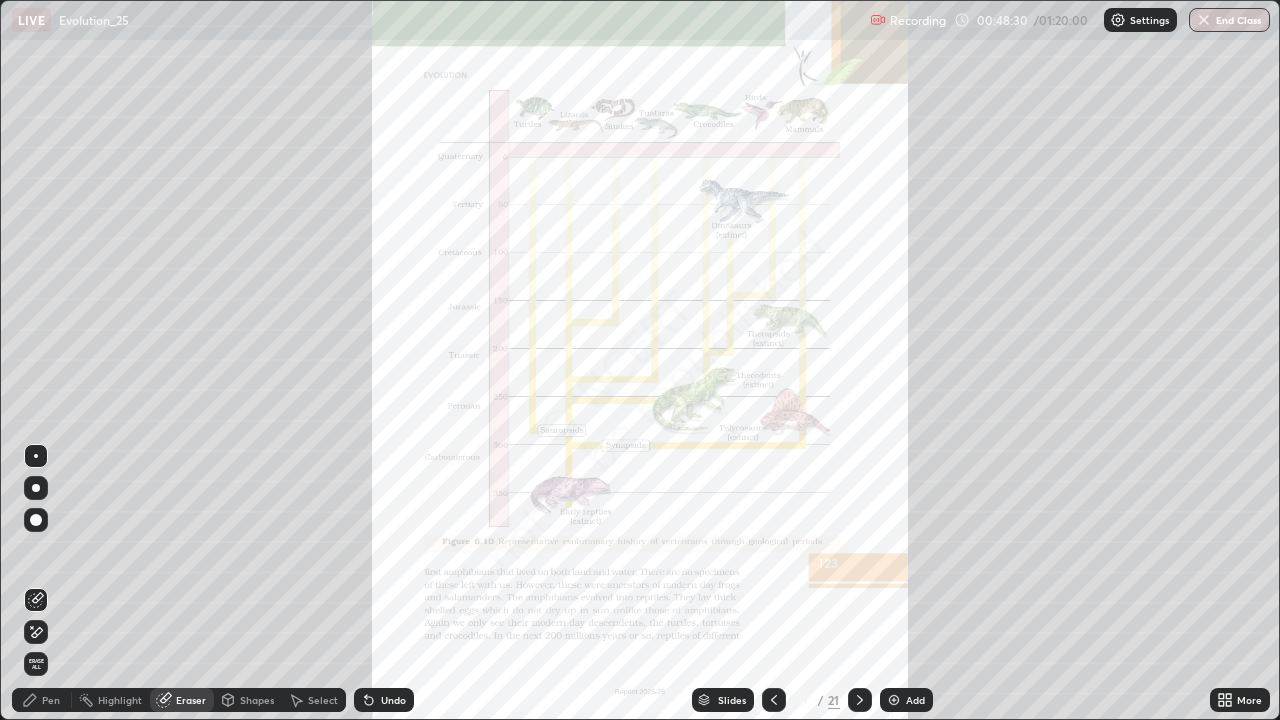 click 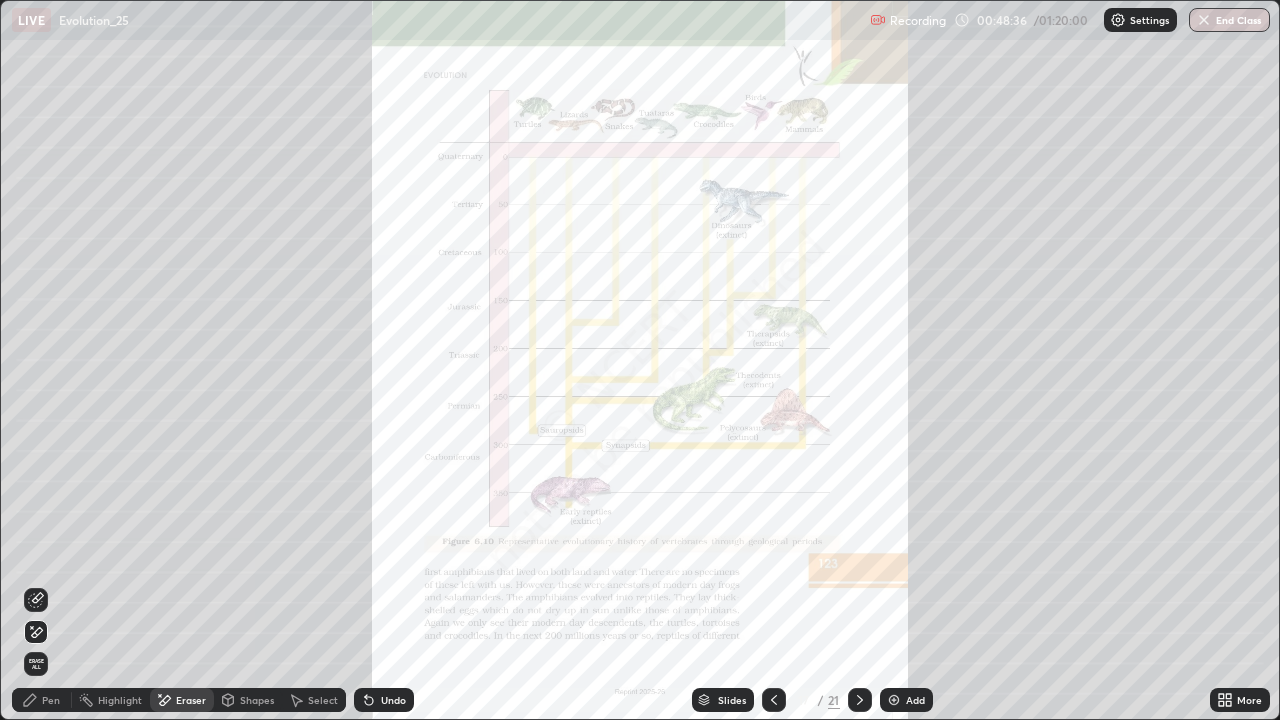 click 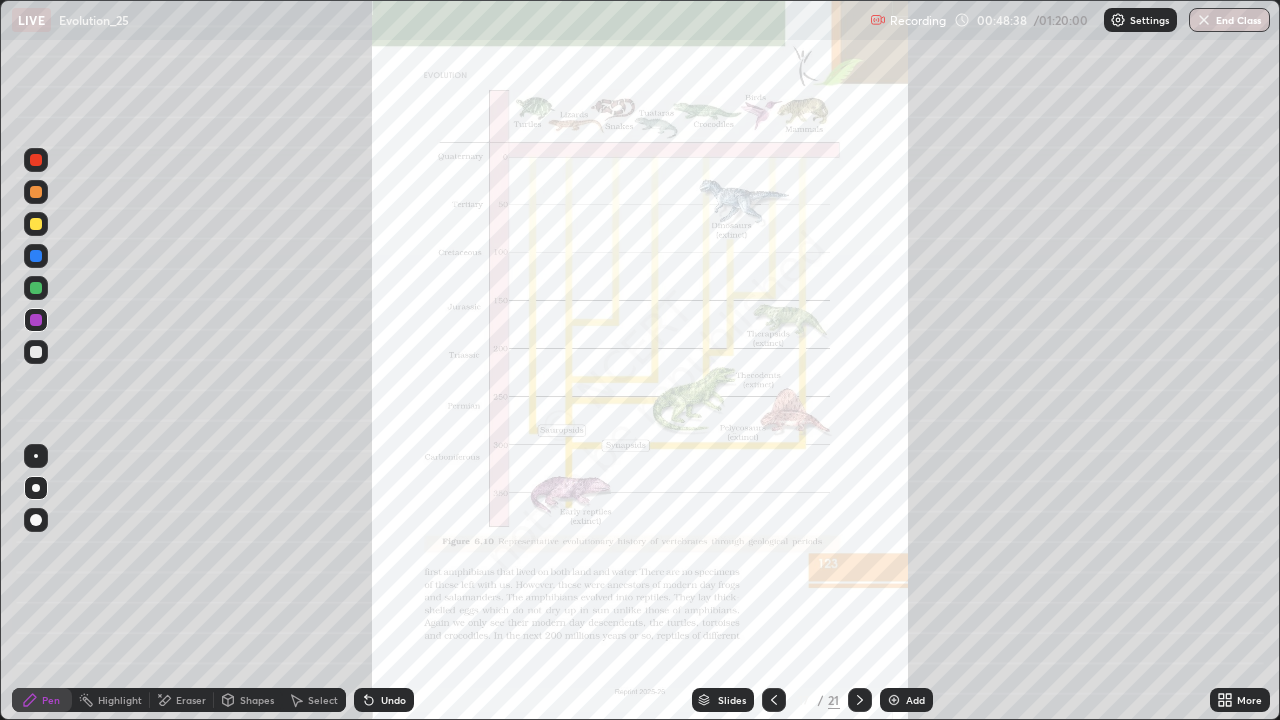 click at bounding box center [36, 352] 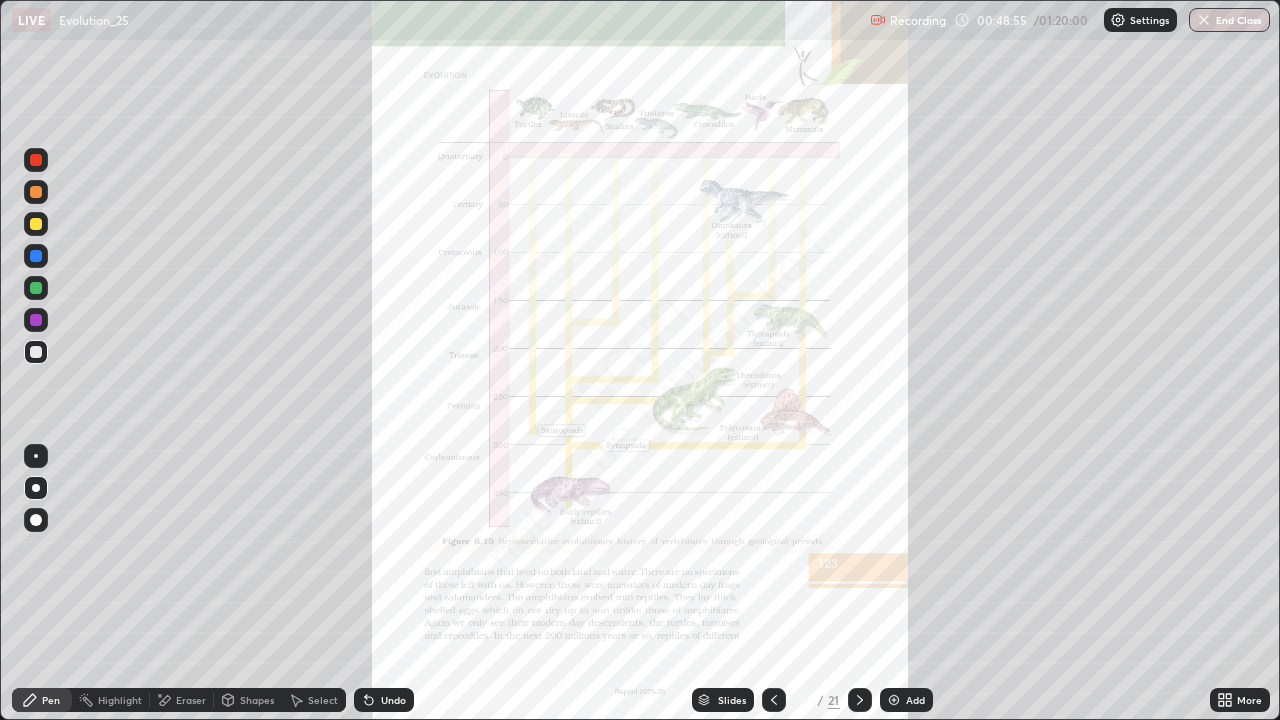 click on "Undo" at bounding box center (393, 700) 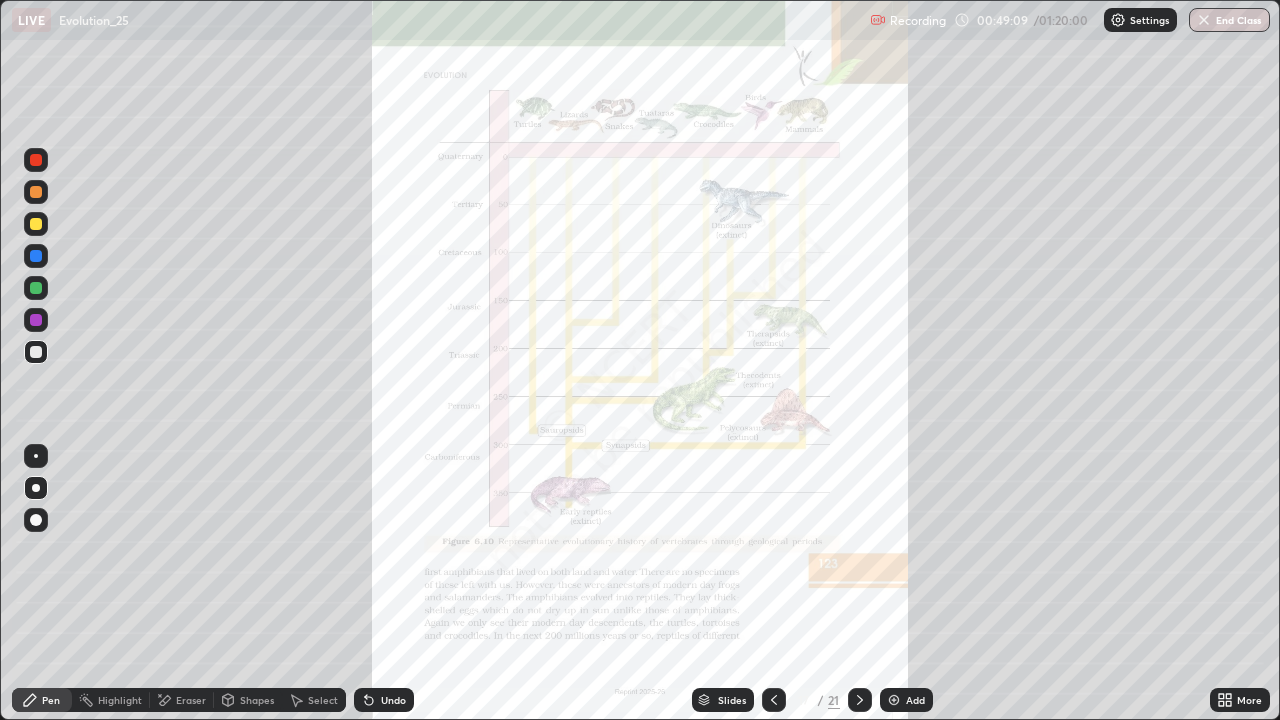 click at bounding box center [36, 320] 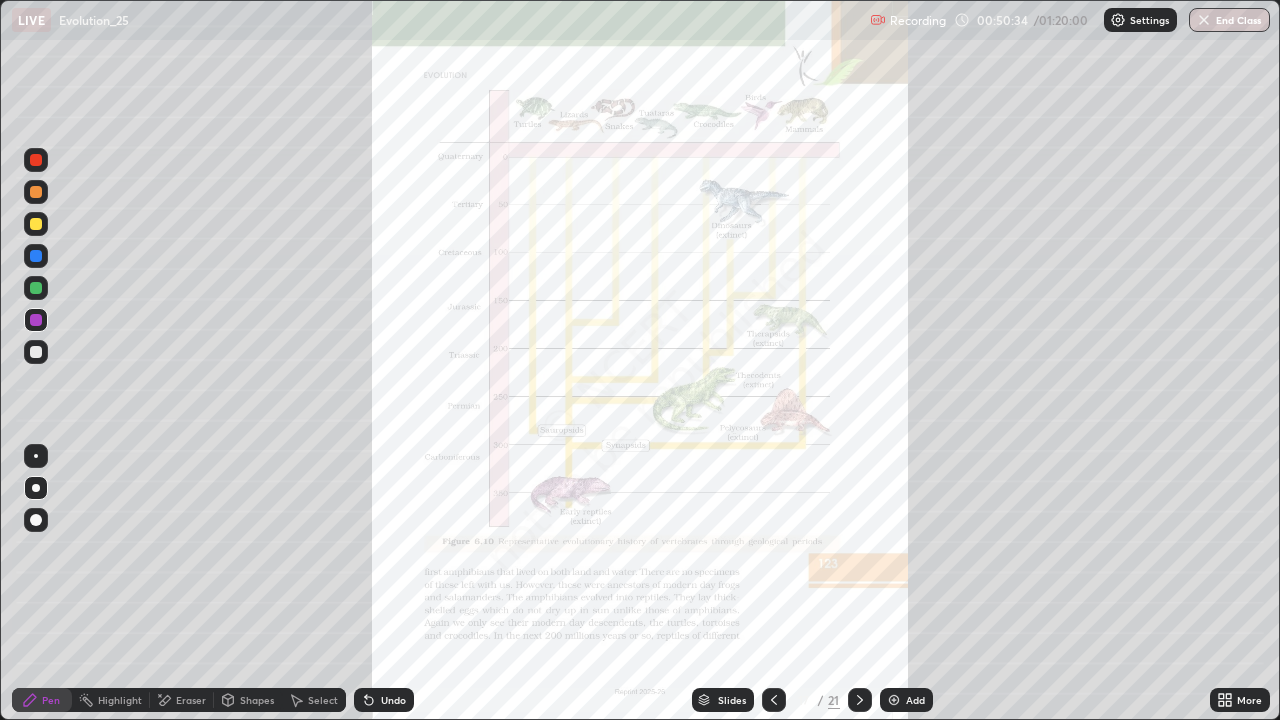 click 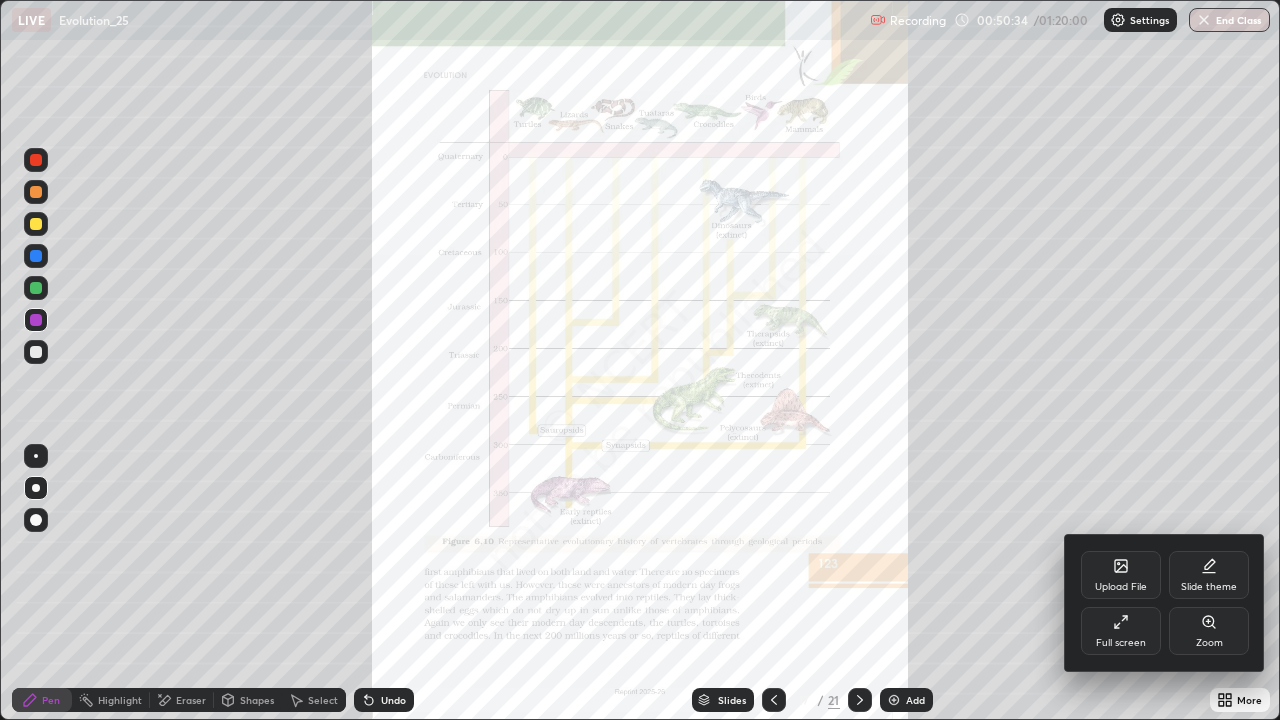 click on "Zoom" at bounding box center (1209, 643) 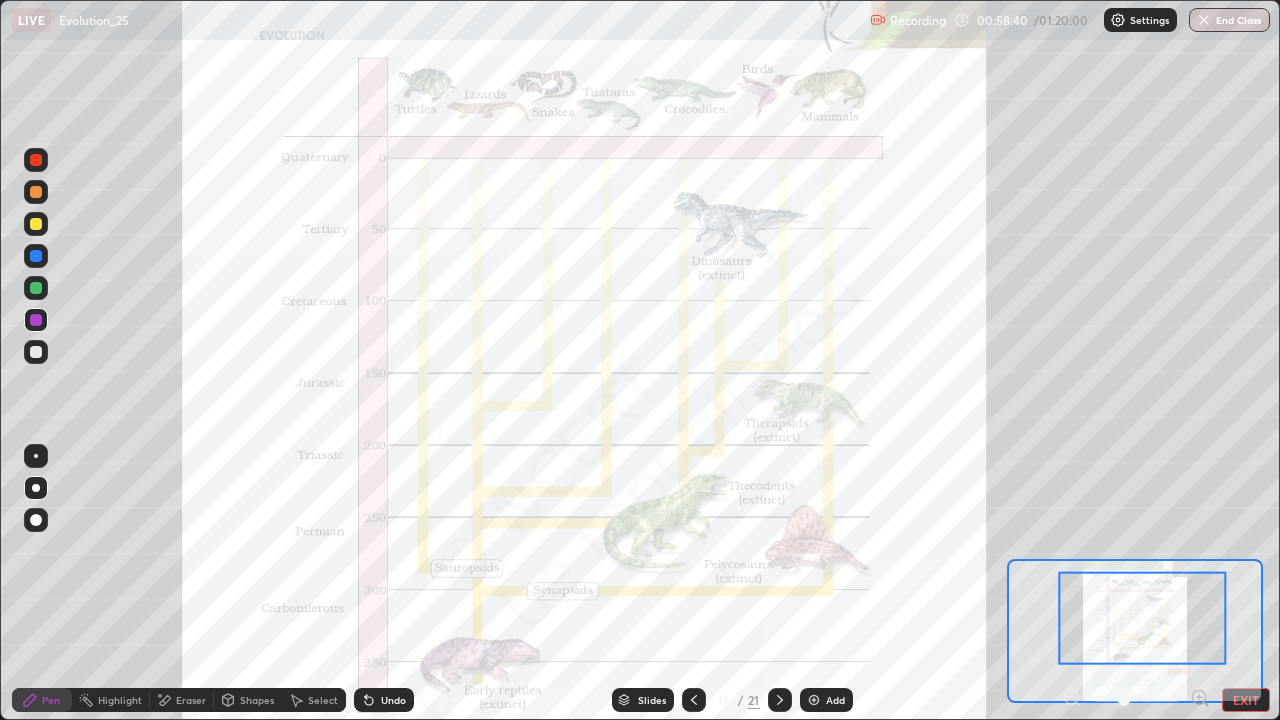 click at bounding box center [814, 700] 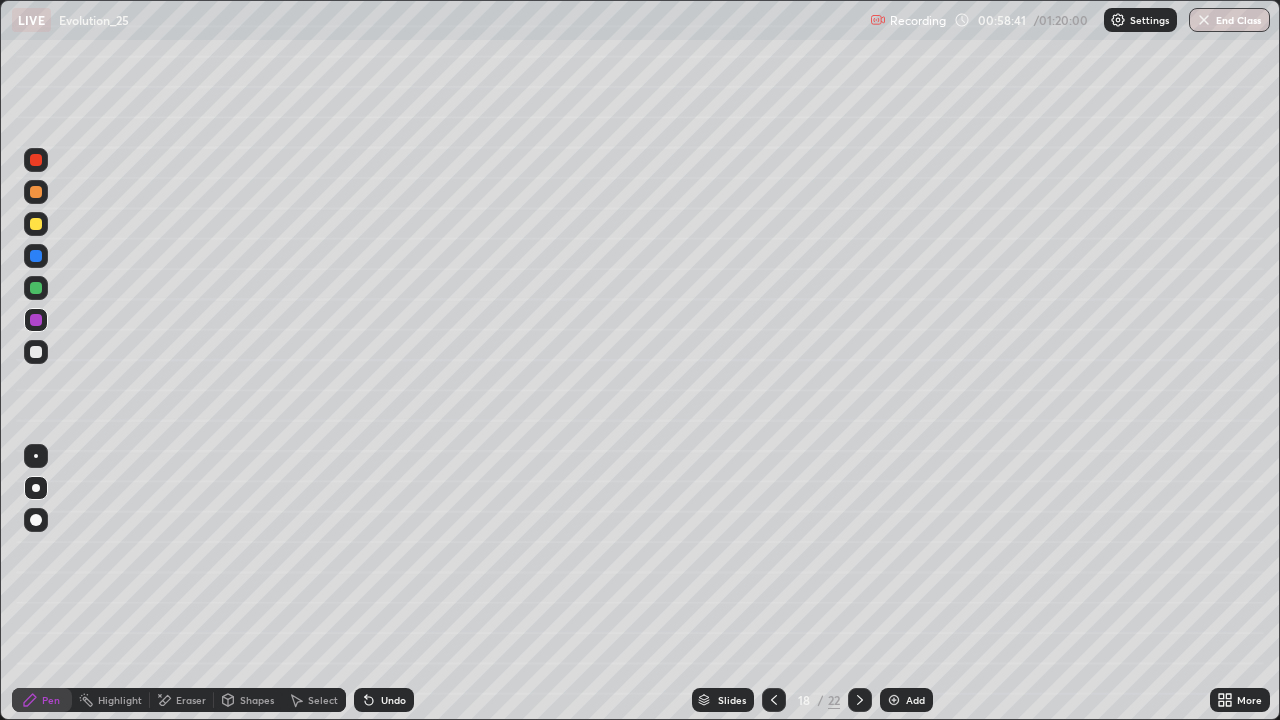 click at bounding box center [36, 352] 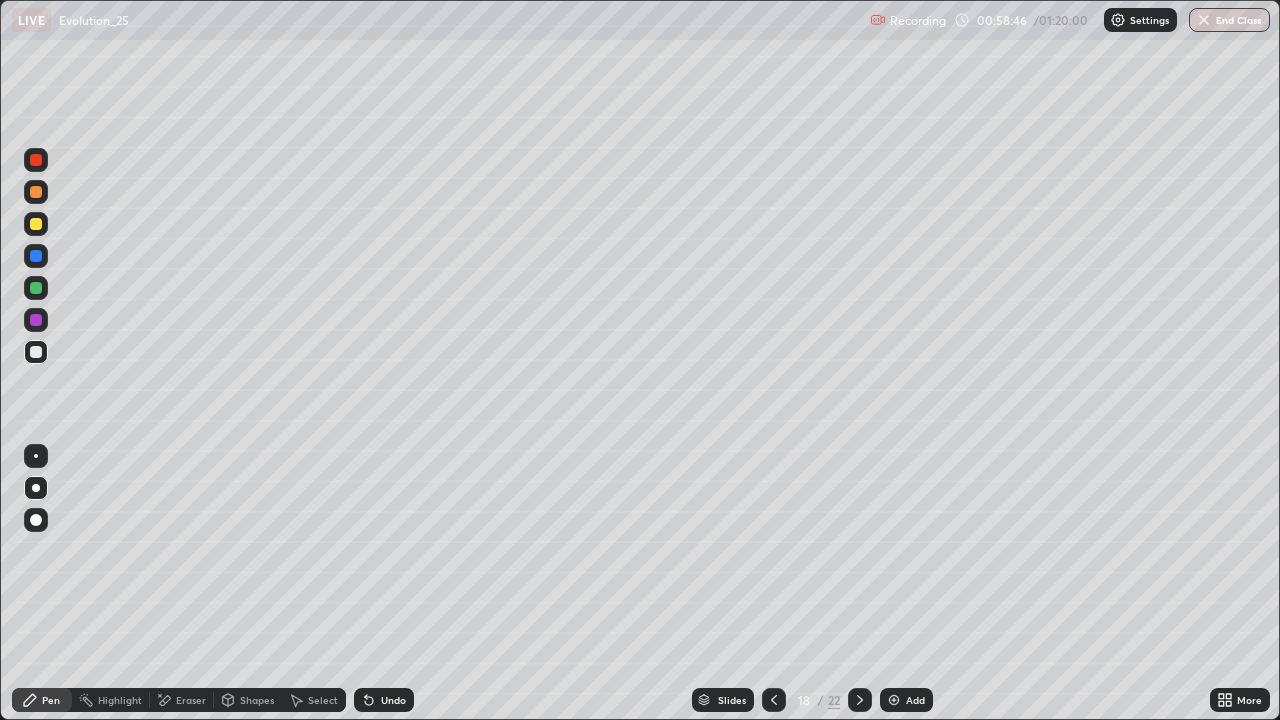 click at bounding box center (36, 224) 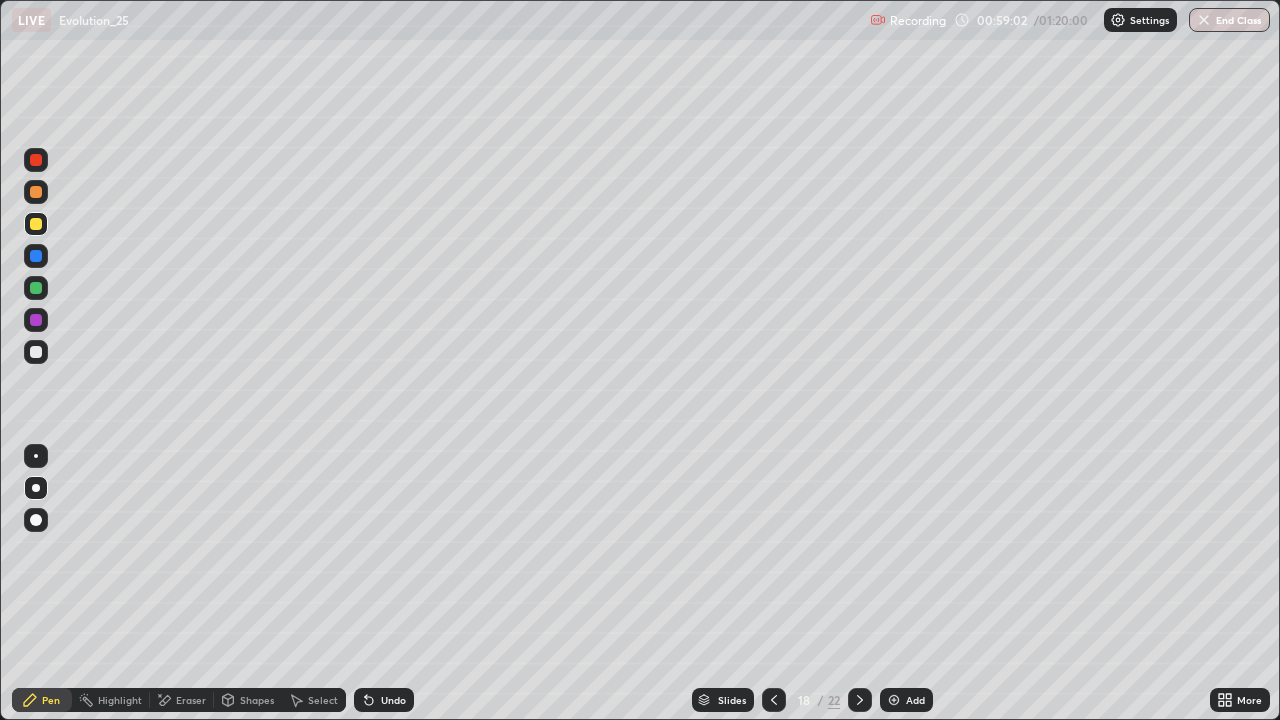 click on "Undo" at bounding box center (384, 700) 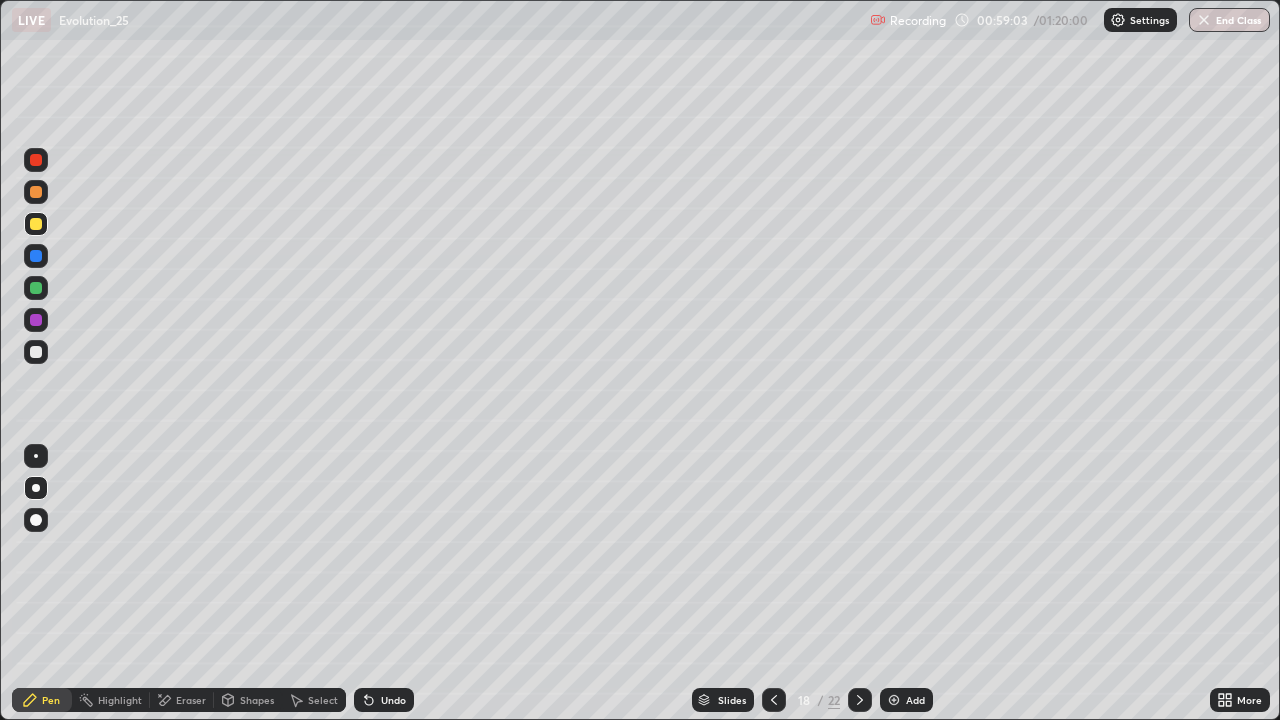 click on "Undo" at bounding box center (393, 700) 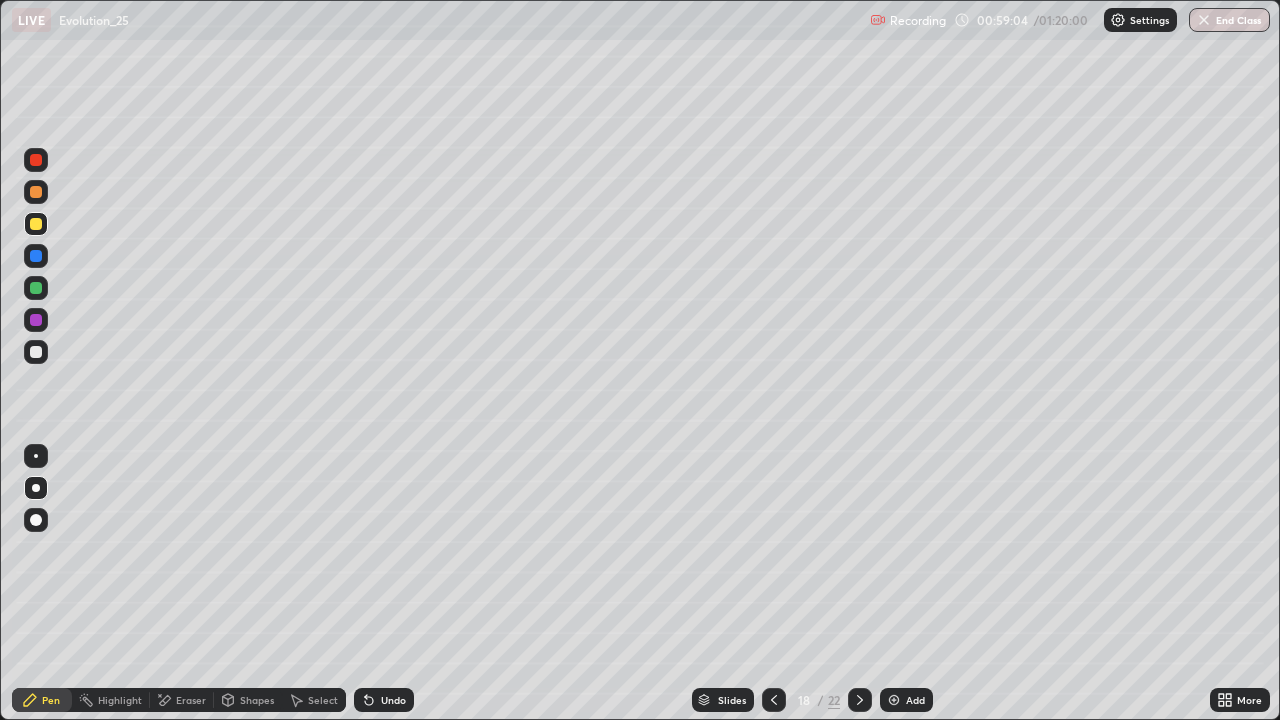 click on "Undo" at bounding box center [393, 700] 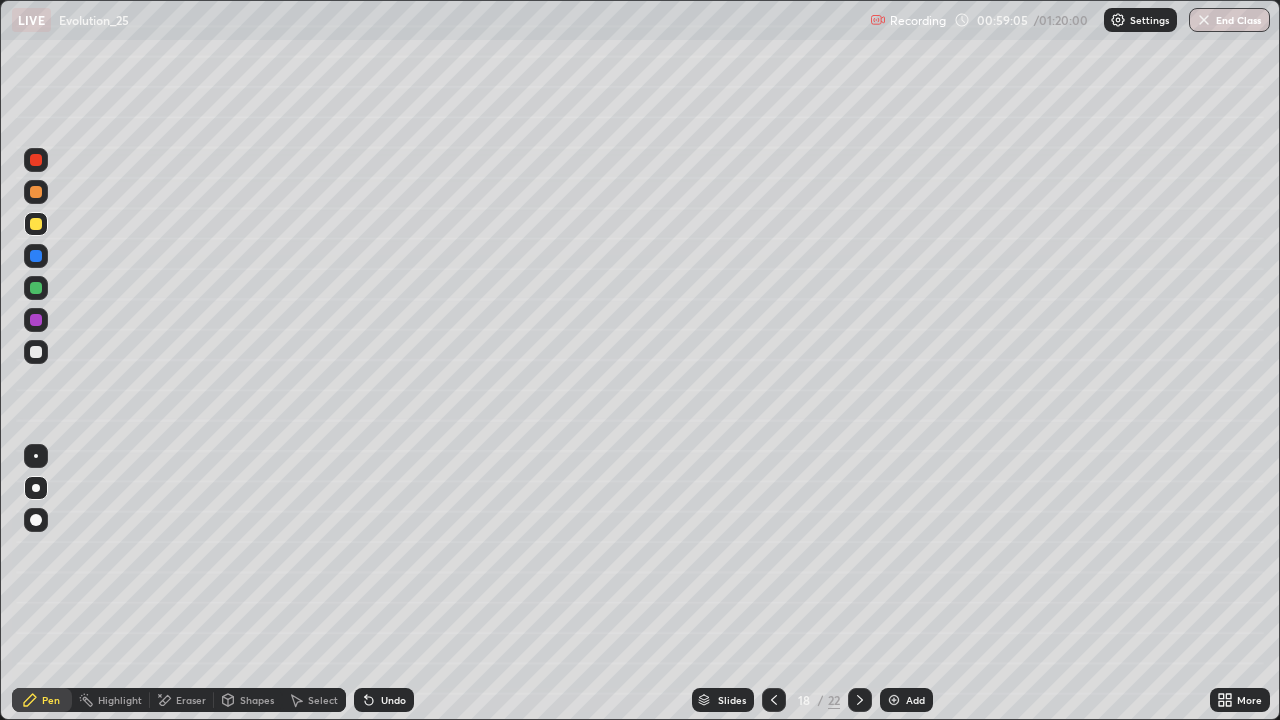 click on "Undo" at bounding box center [384, 700] 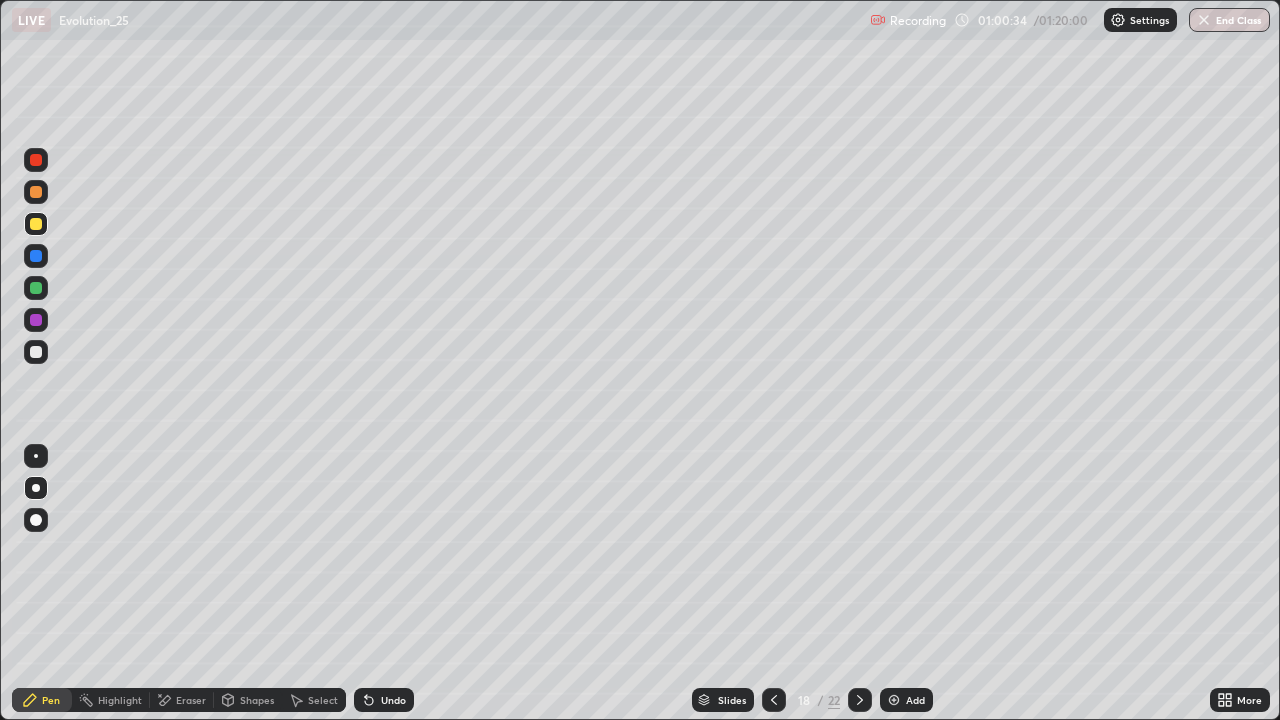 click at bounding box center (36, 288) 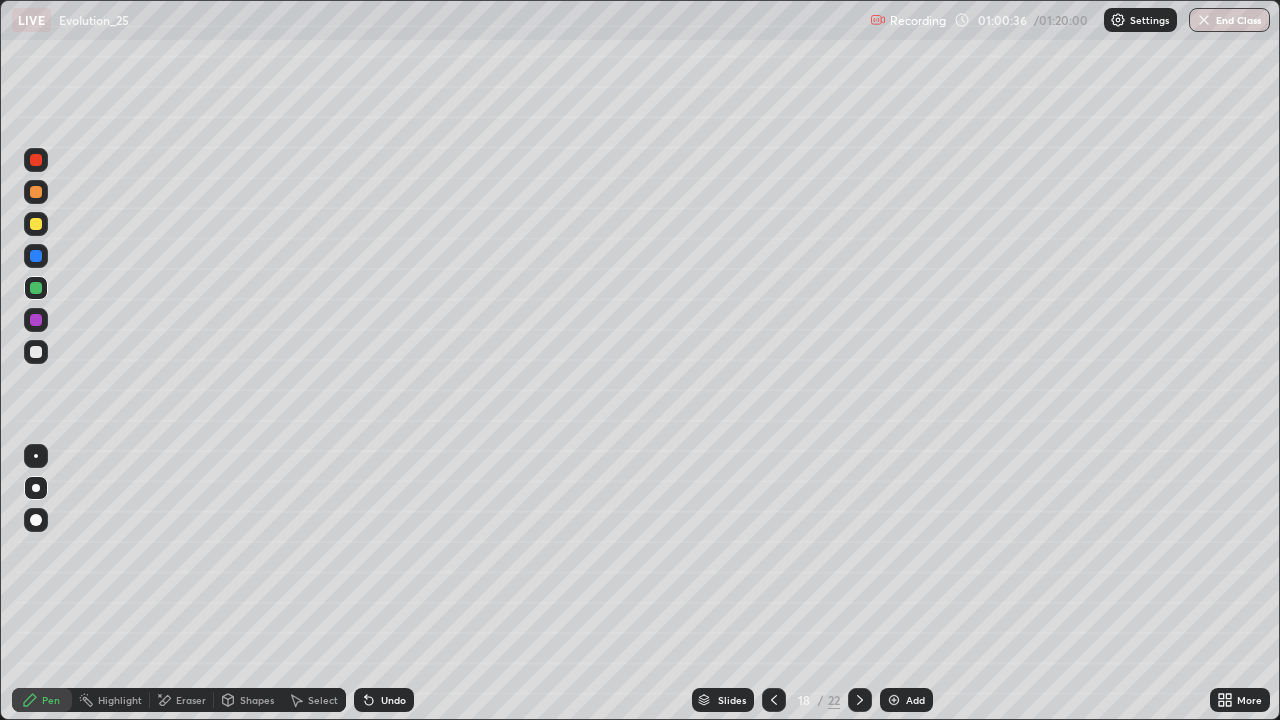 click on "Shapes" at bounding box center (248, 700) 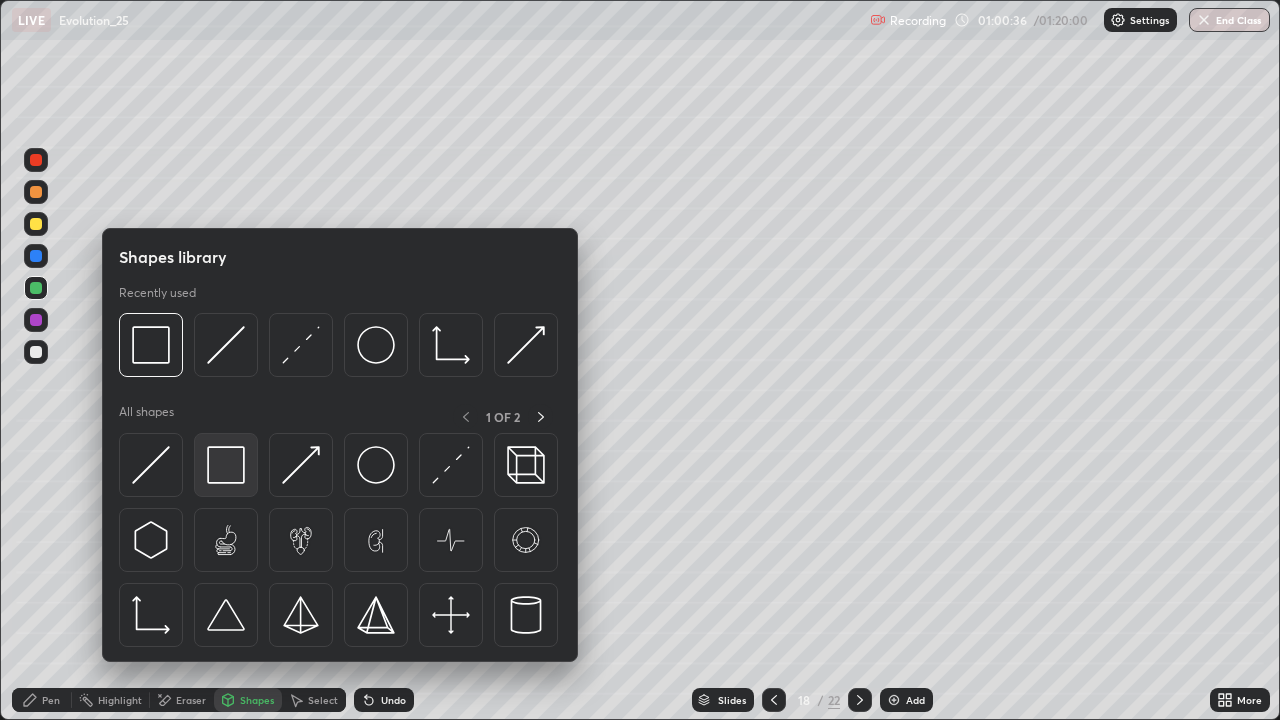 click at bounding box center [226, 465] 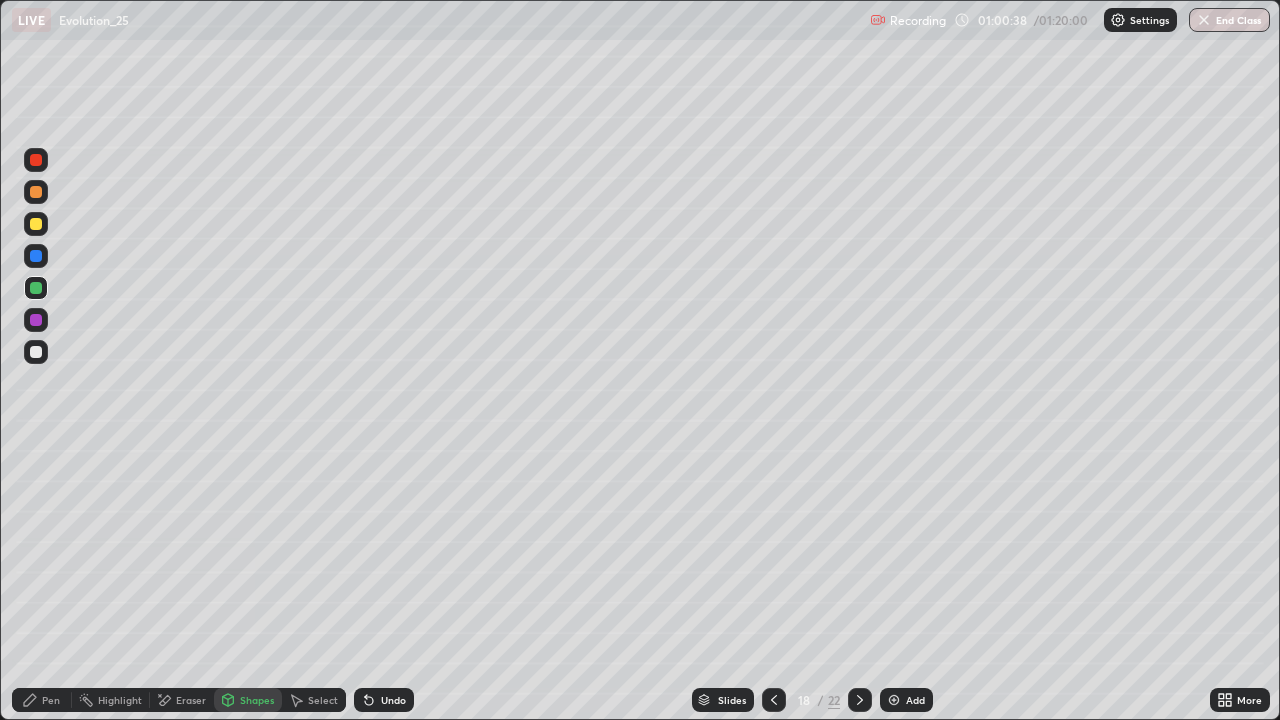 click on "LIVE Evolution_25" at bounding box center [437, 20] 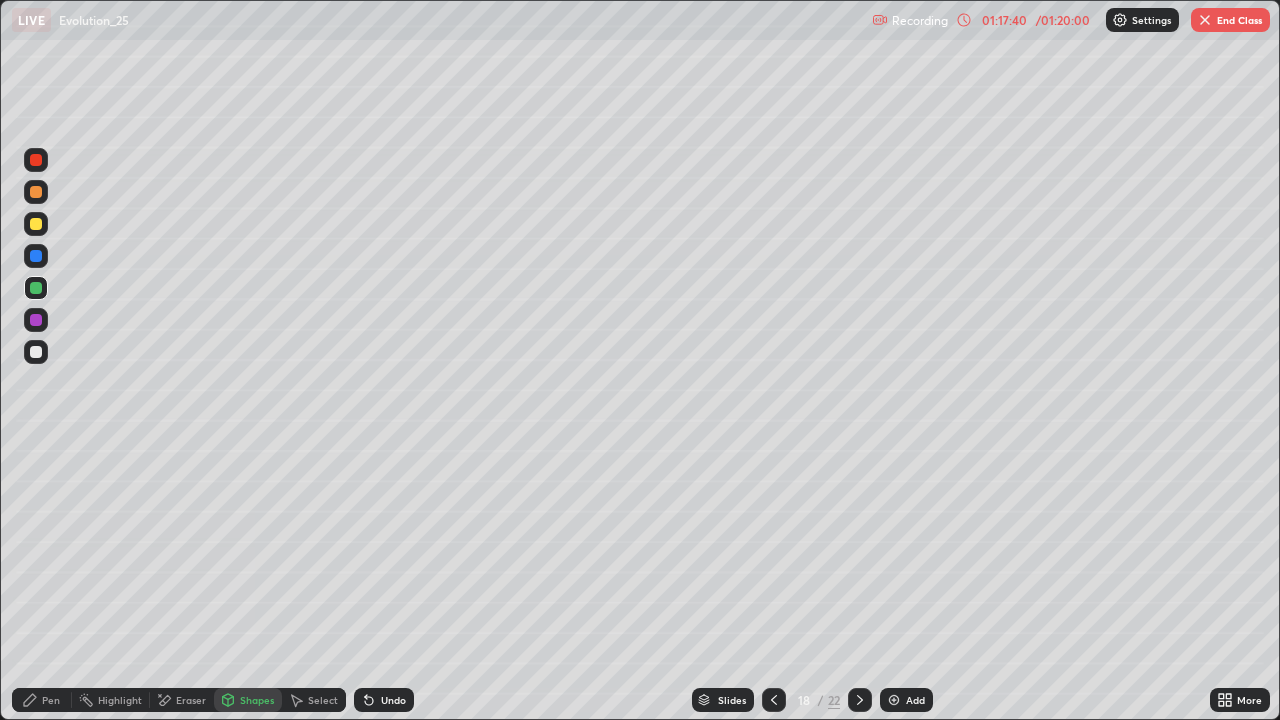 click at bounding box center (894, 700) 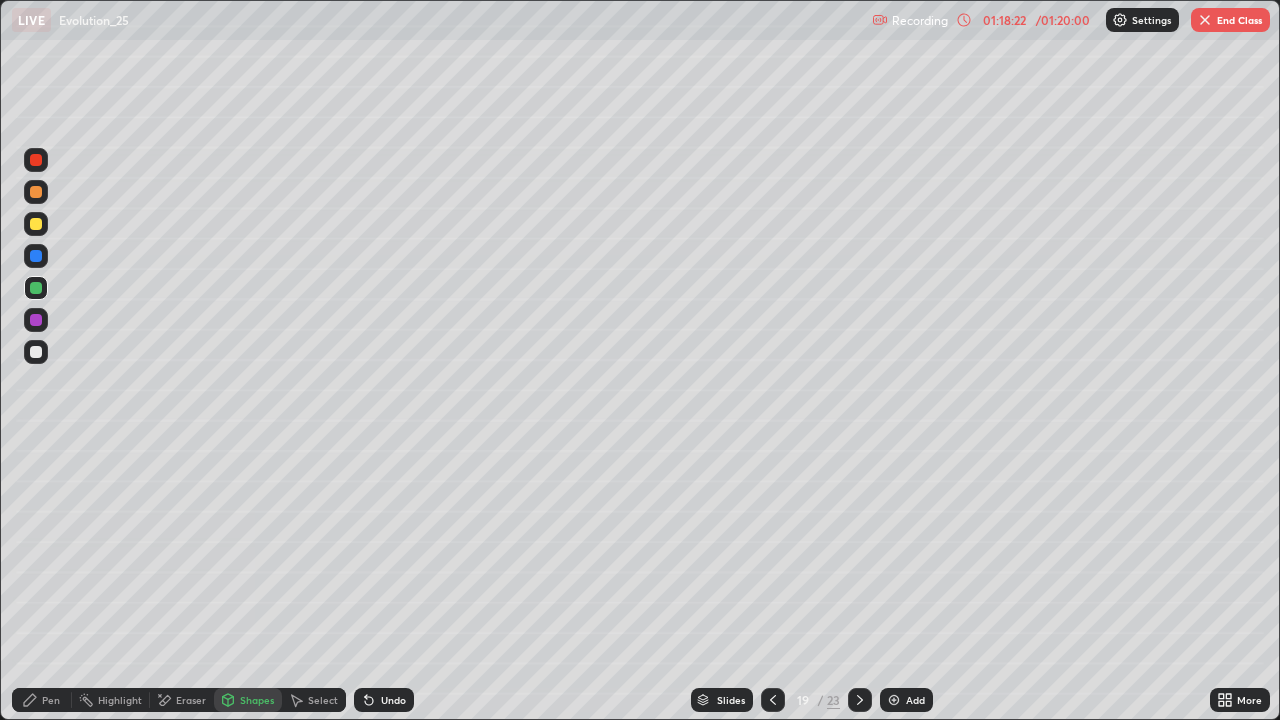 click on "End Class" at bounding box center (1230, 20) 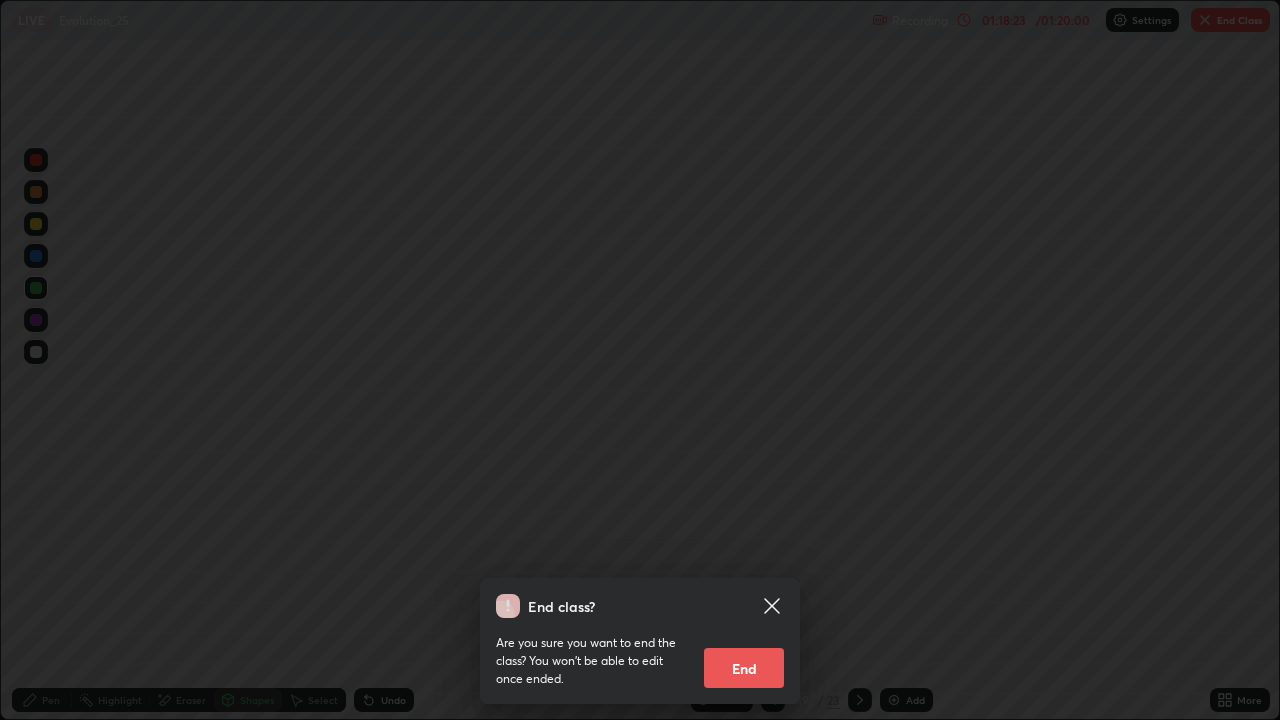 click on "End" at bounding box center (744, 668) 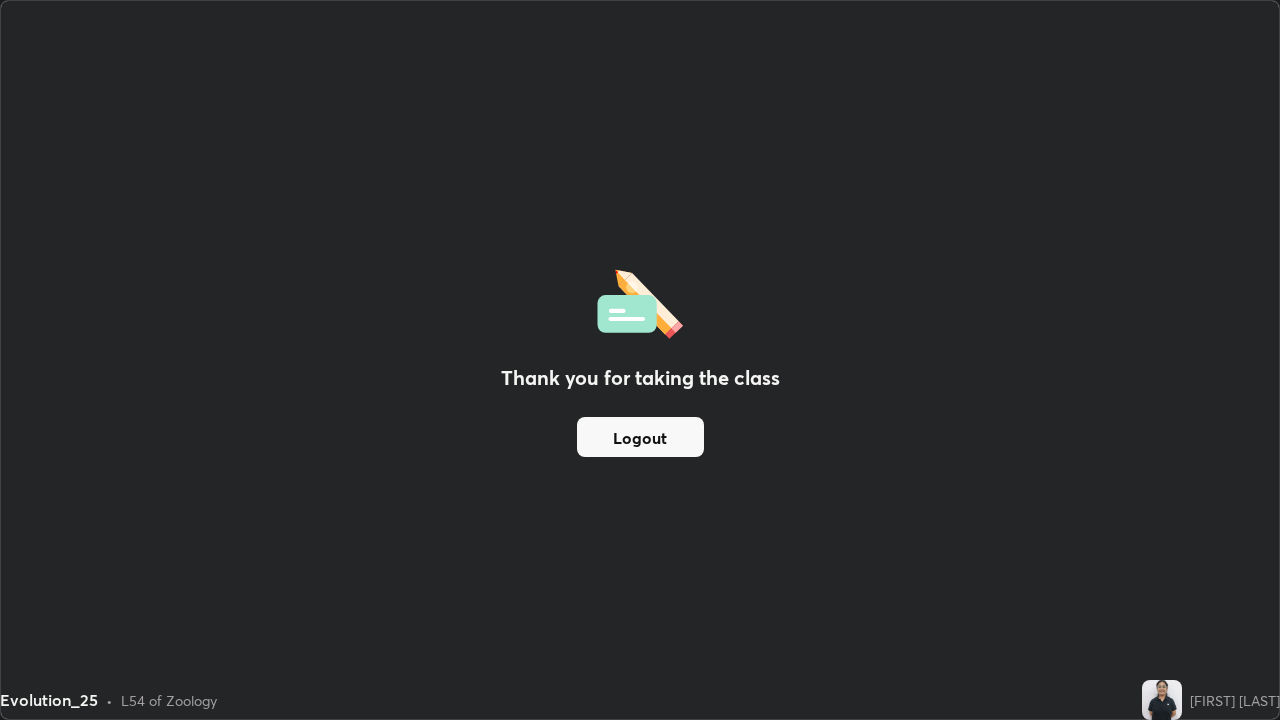 click on "Logout" at bounding box center (640, 437) 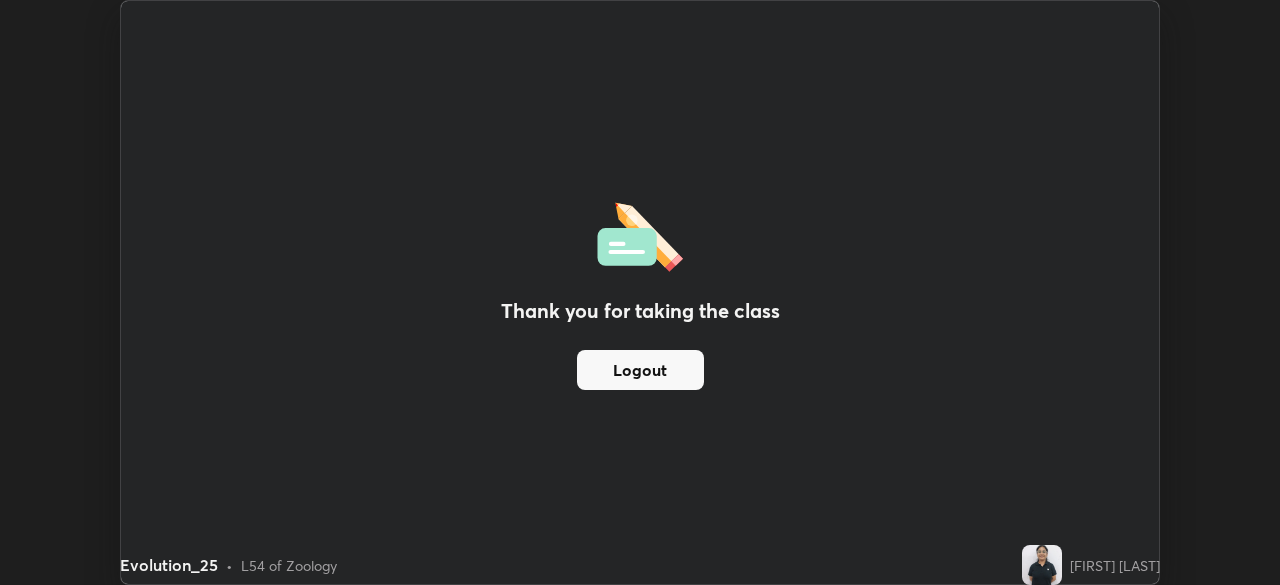 scroll, scrollTop: 585, scrollLeft: 1280, axis: both 